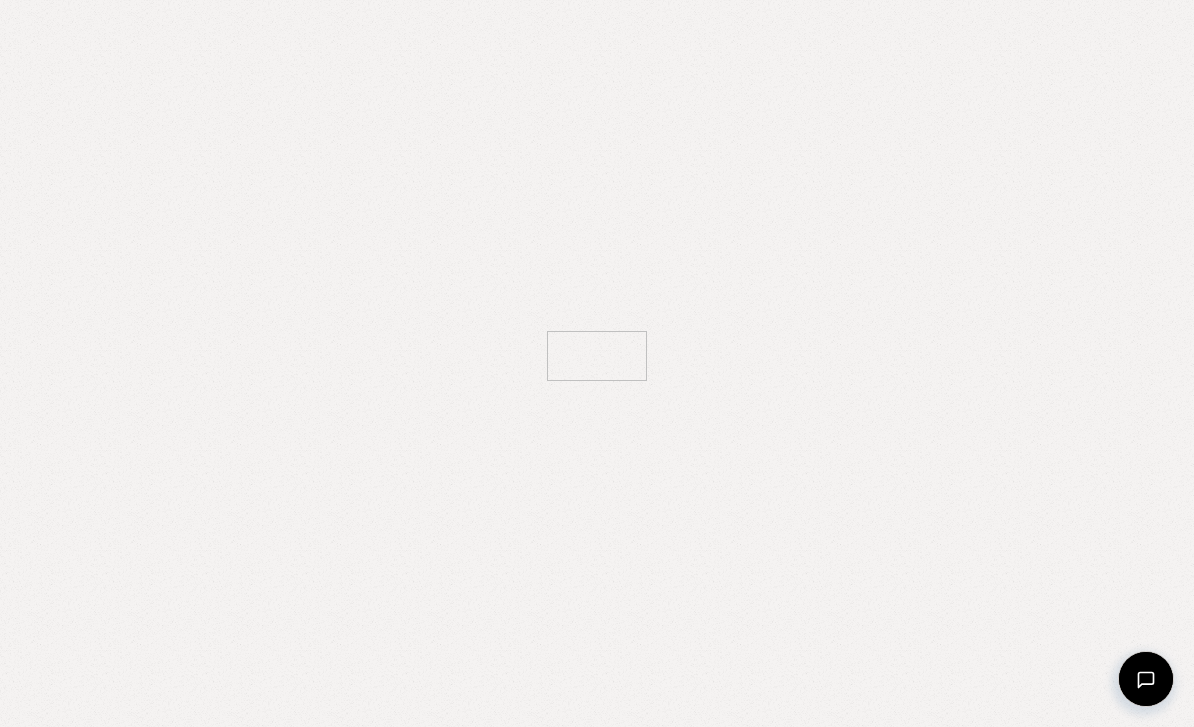 scroll, scrollTop: 0, scrollLeft: 0, axis: both 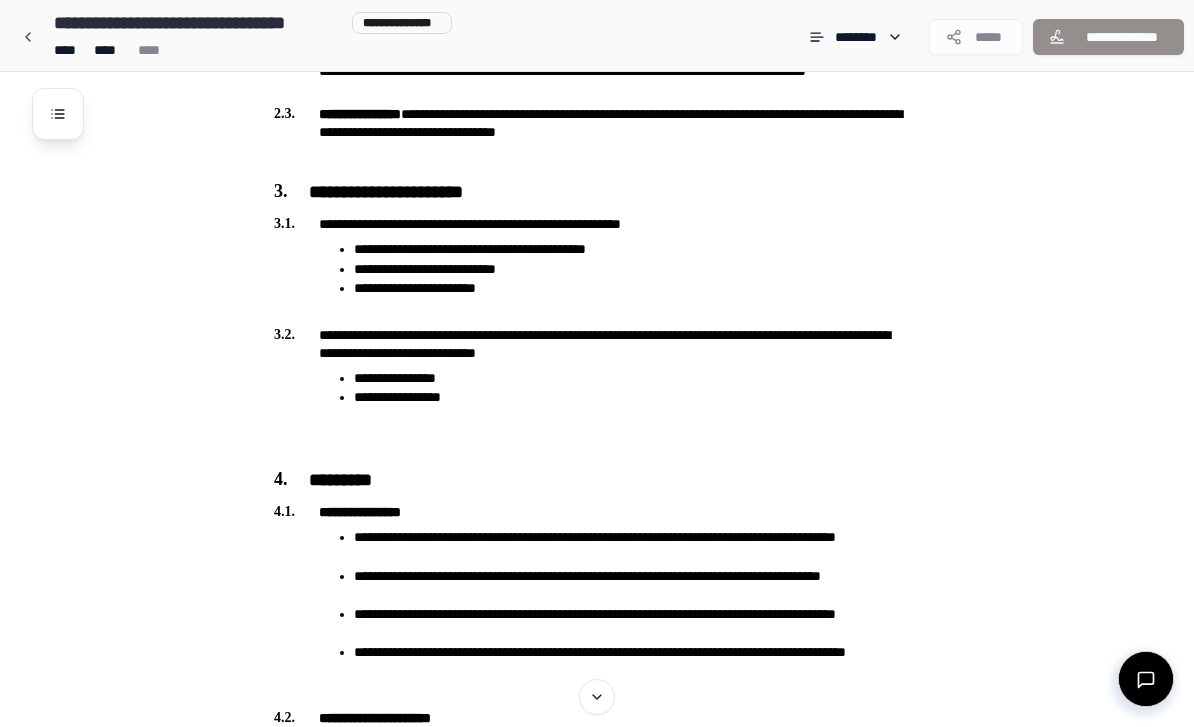 click on "**********" at bounding box center [633, 378] 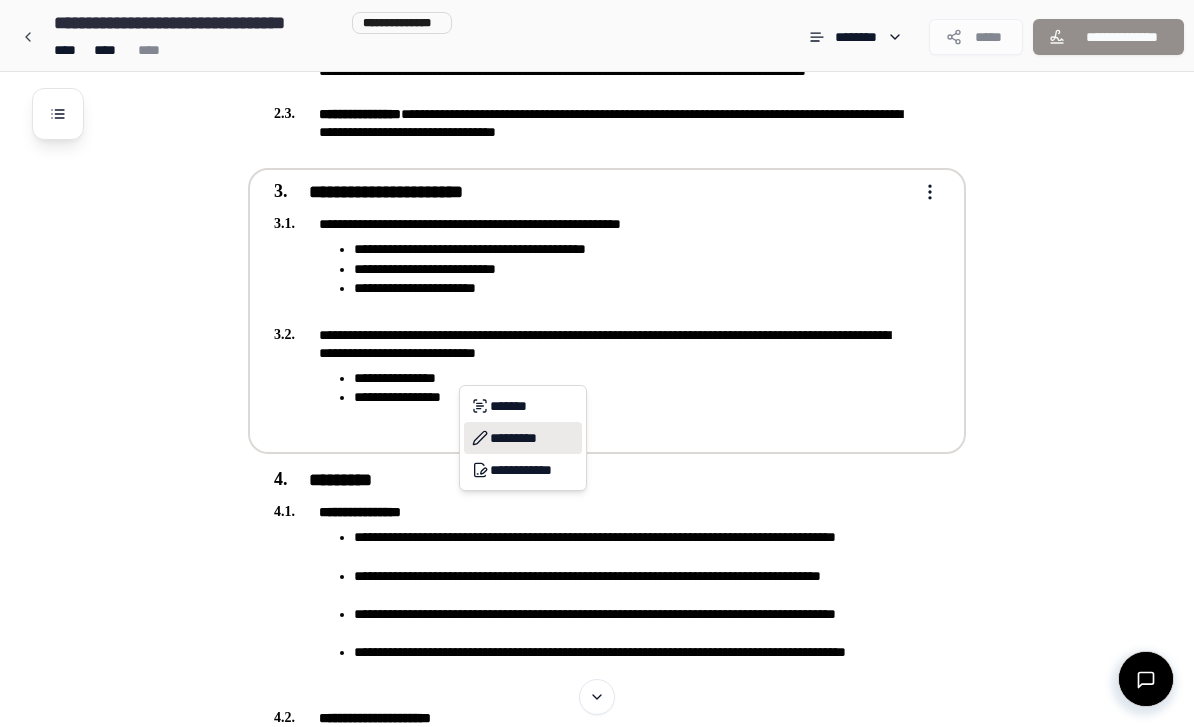 click on "*********" at bounding box center [523, 438] 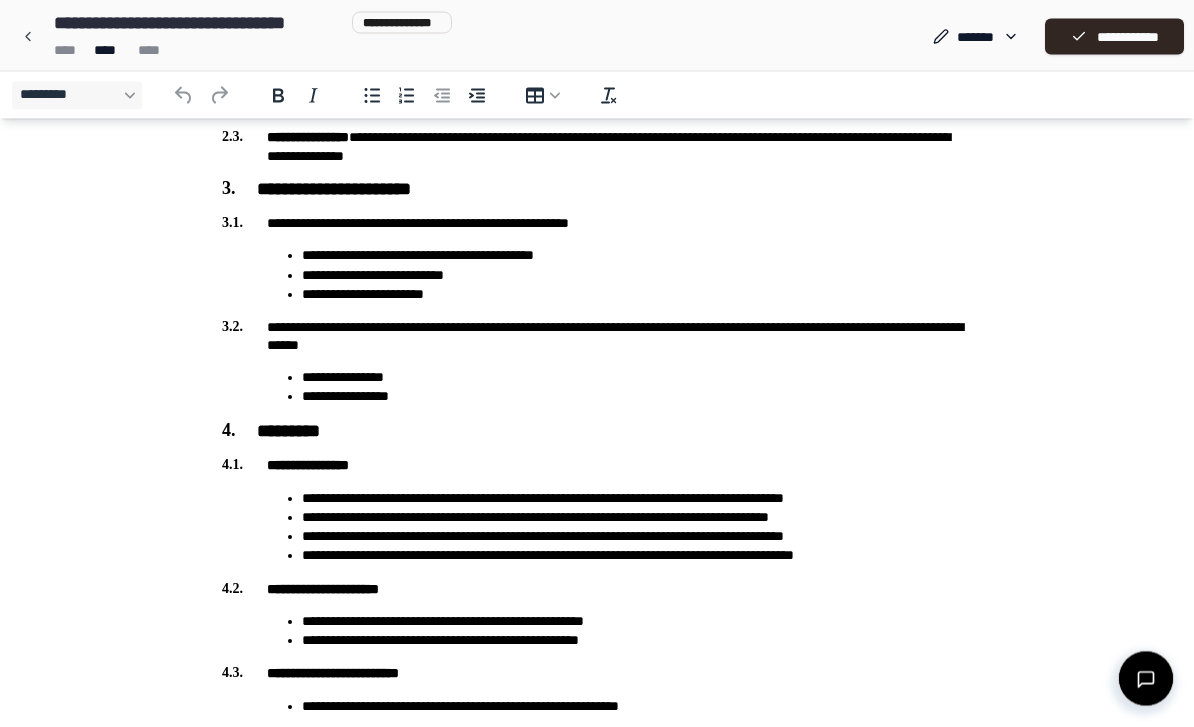 scroll, scrollTop: 1035, scrollLeft: 0, axis: vertical 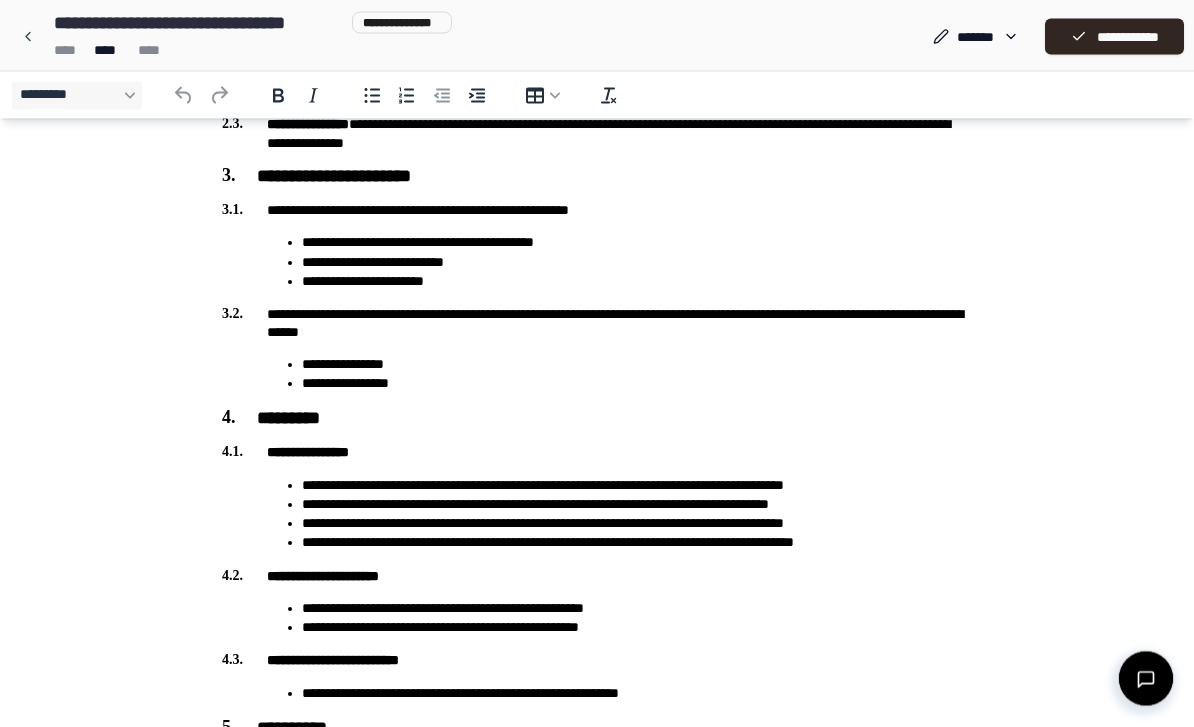 click on "**********" at bounding box center [637, 365] 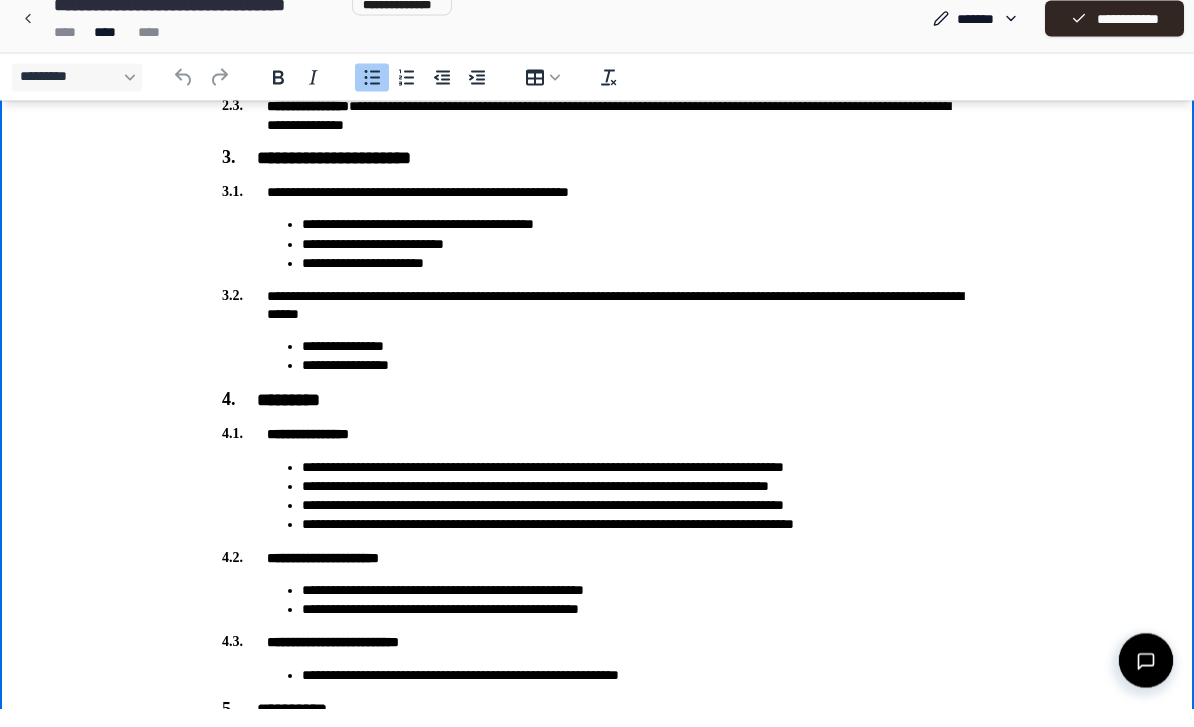 type 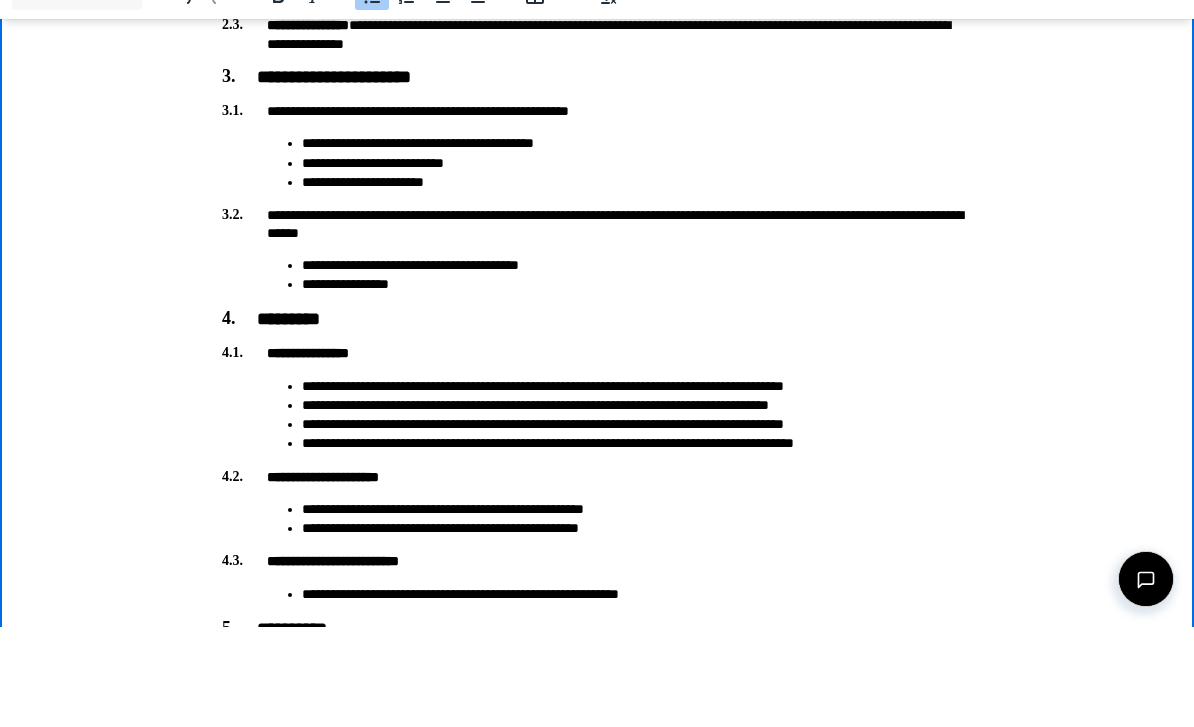 click on "**********" at bounding box center (637, 284) 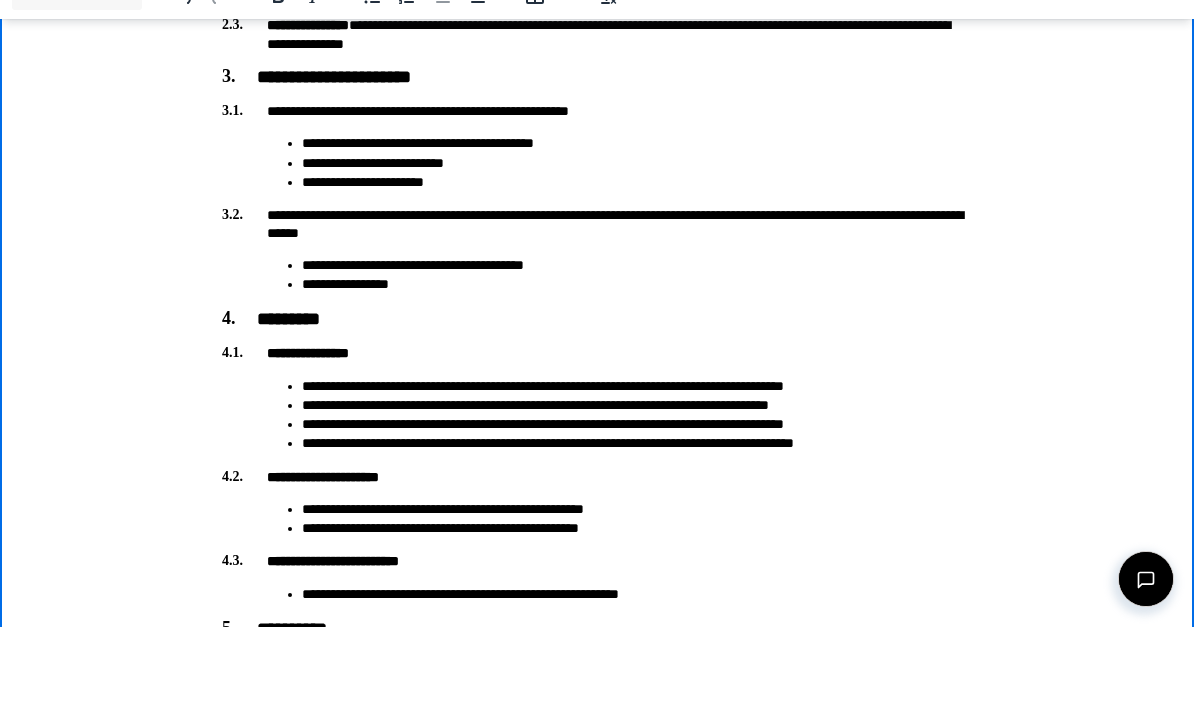 click on "[FIRST] [LAST] [EMAIL] [PHONE] [ADDRESS] [CITY] [STATE] [ZIP] [COUNTRY] [SSN] [PASSPORT] [DLN] [CC]" at bounding box center (597, 343) 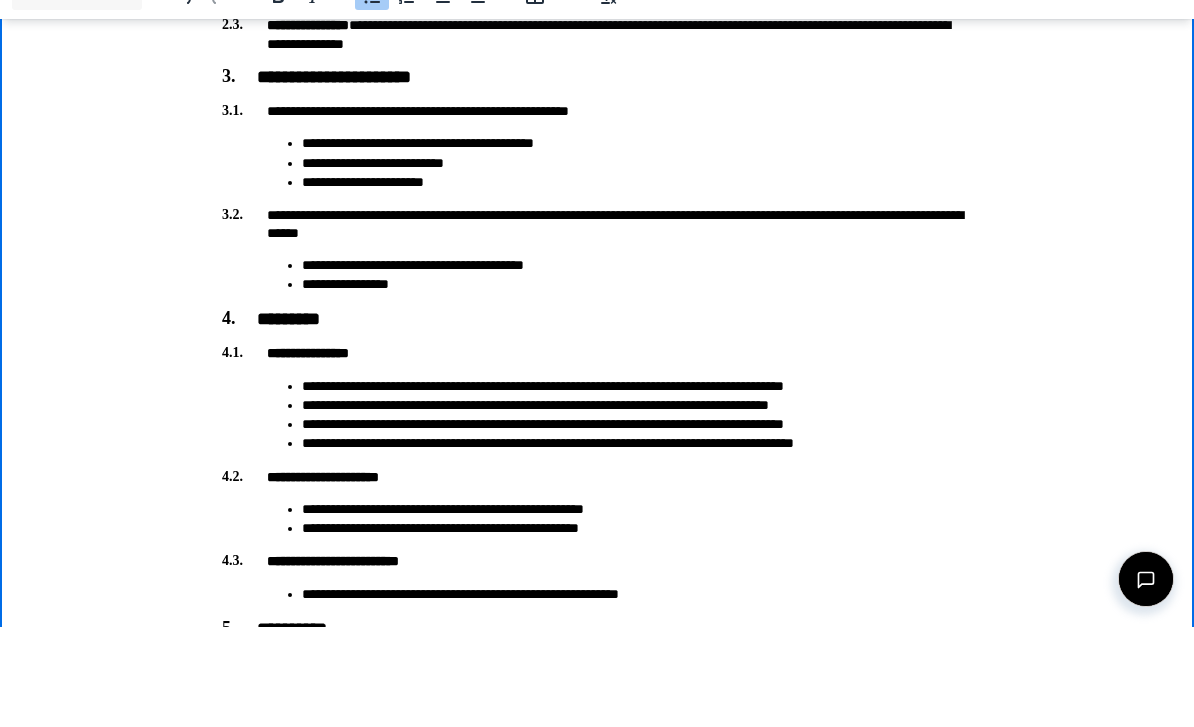 click on "**********" at bounding box center [637, 284] 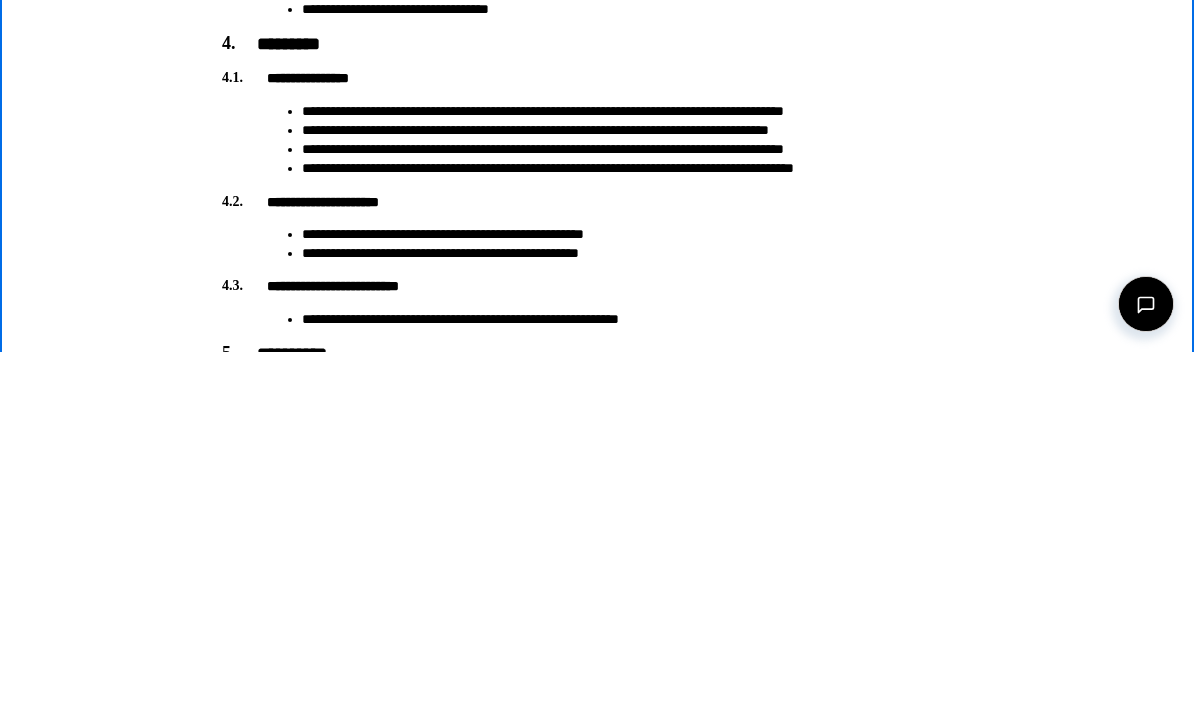 click on "**********" at bounding box center [637, 253] 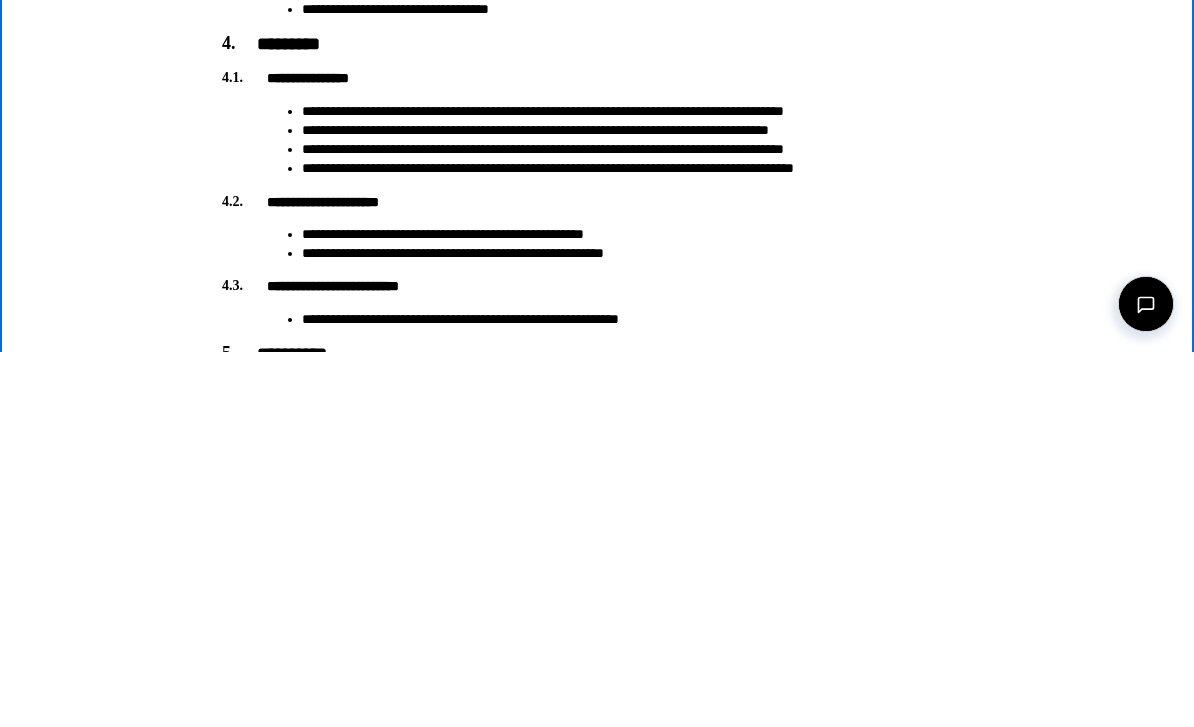 click on "[FIRST] [LAST] [EMAIL] [PHONE] [ADDRESS] [CITY] [STATE] [ZIP] [COUNTRY] [SSN] [PASSPORT] [DLN] [CC]" at bounding box center [597, 68] 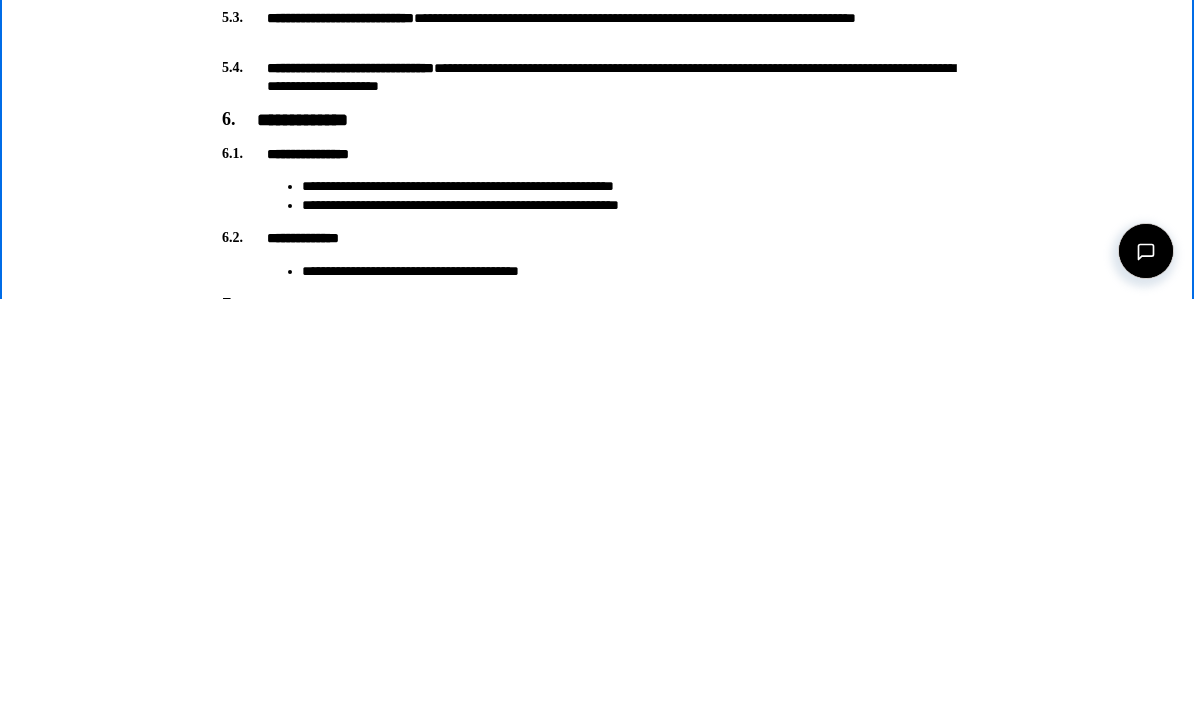 scroll, scrollTop: 1417, scrollLeft: 0, axis: vertical 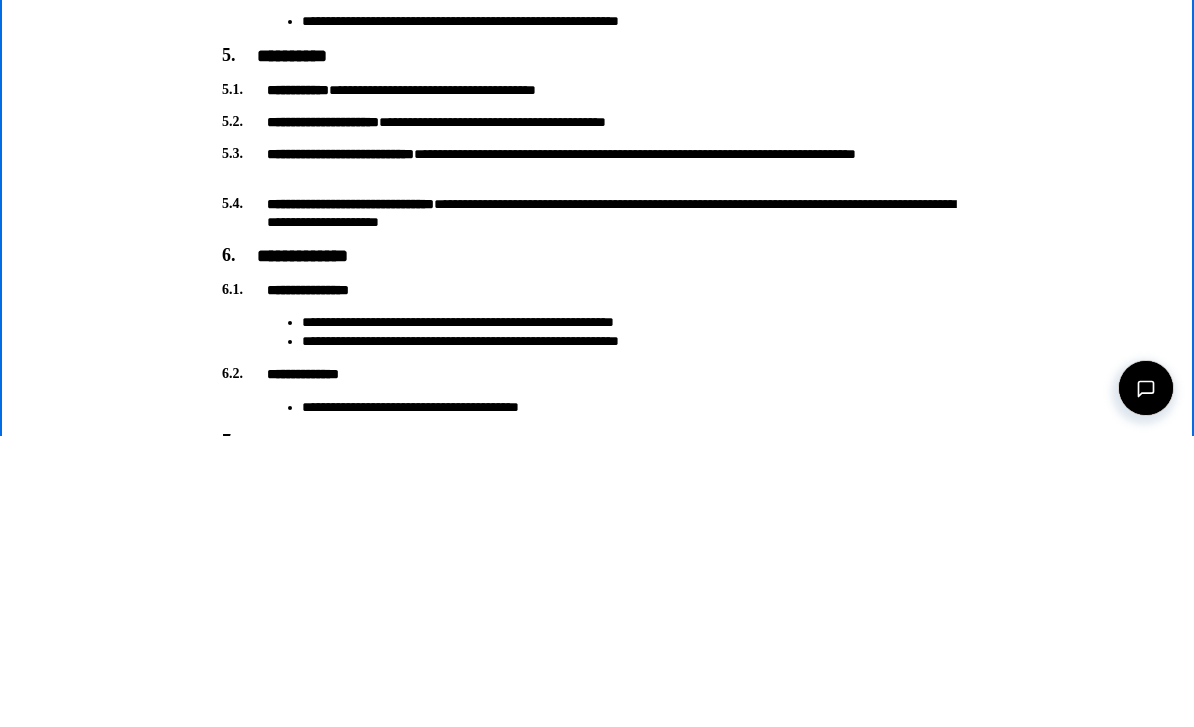 click on "**********" at bounding box center (597, 163) 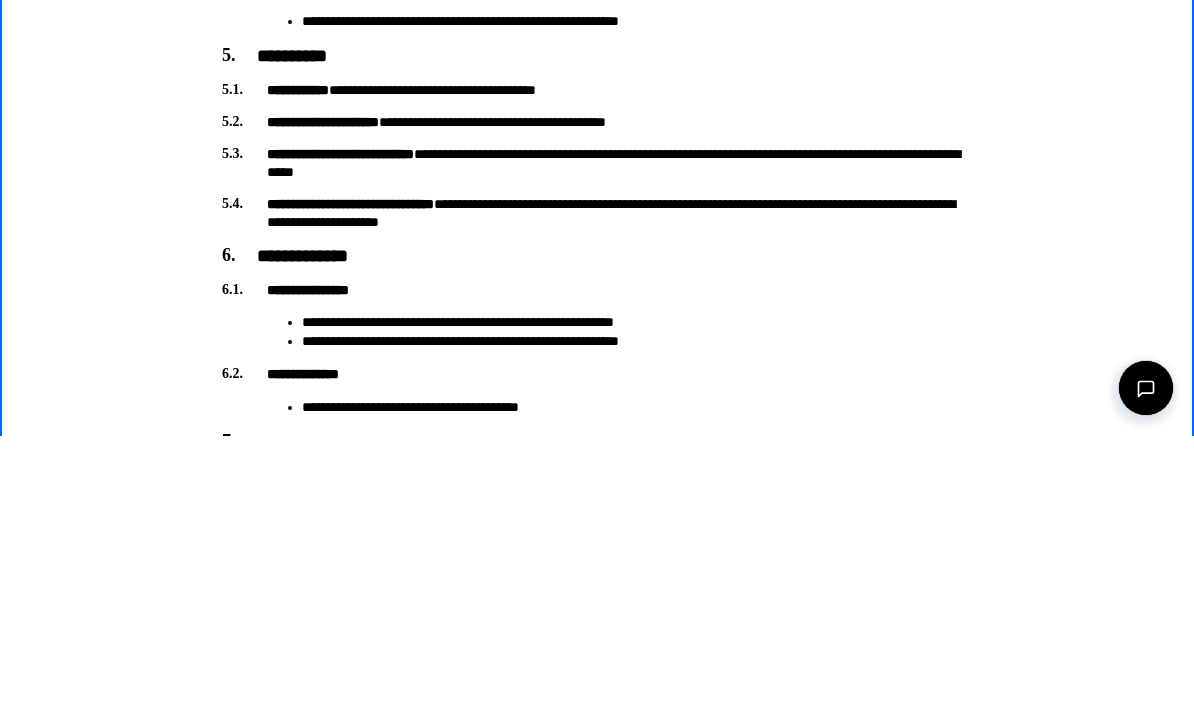 click on "[NUMBER] [STREET]" at bounding box center [597, 163] 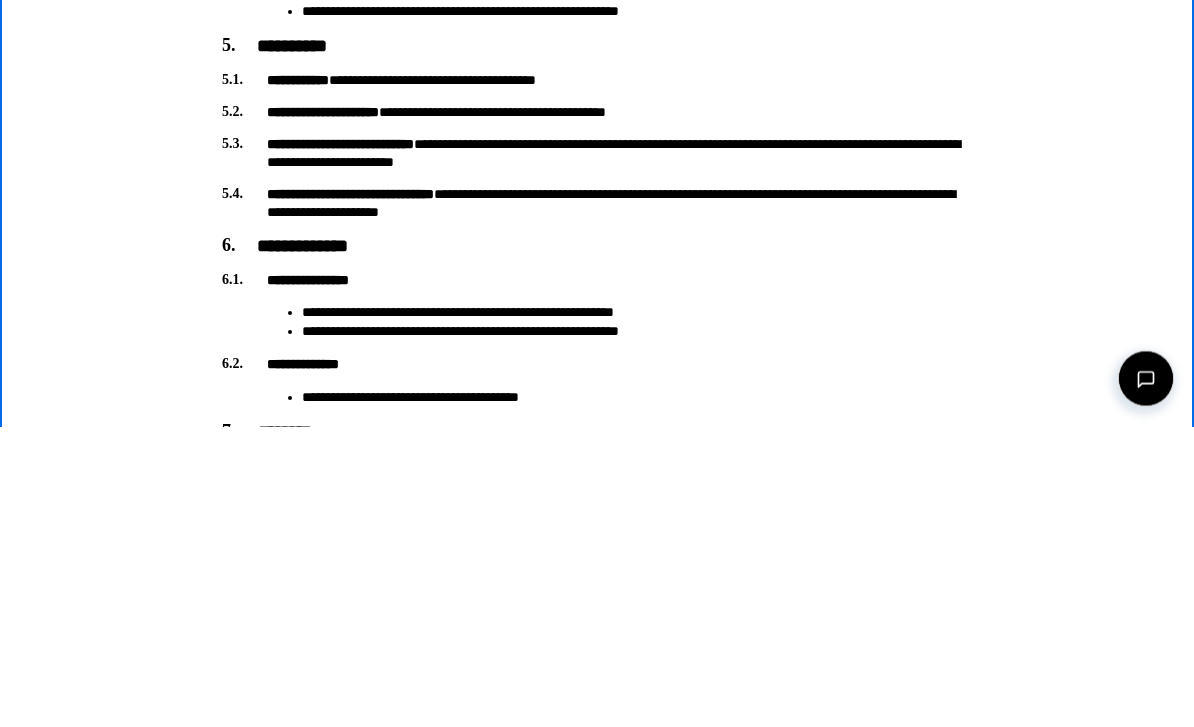 click on "[FIRST] [LAST]" at bounding box center (597, 204) 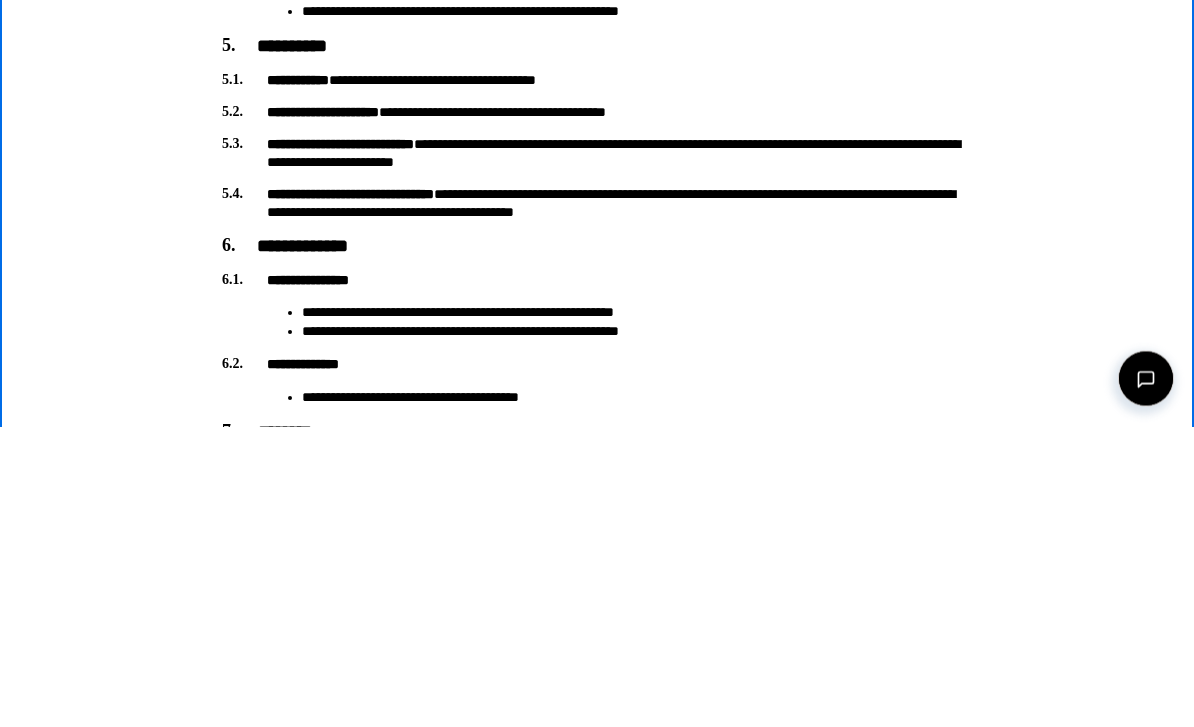 click on "[FIRST] [LAST]" at bounding box center (597, 204) 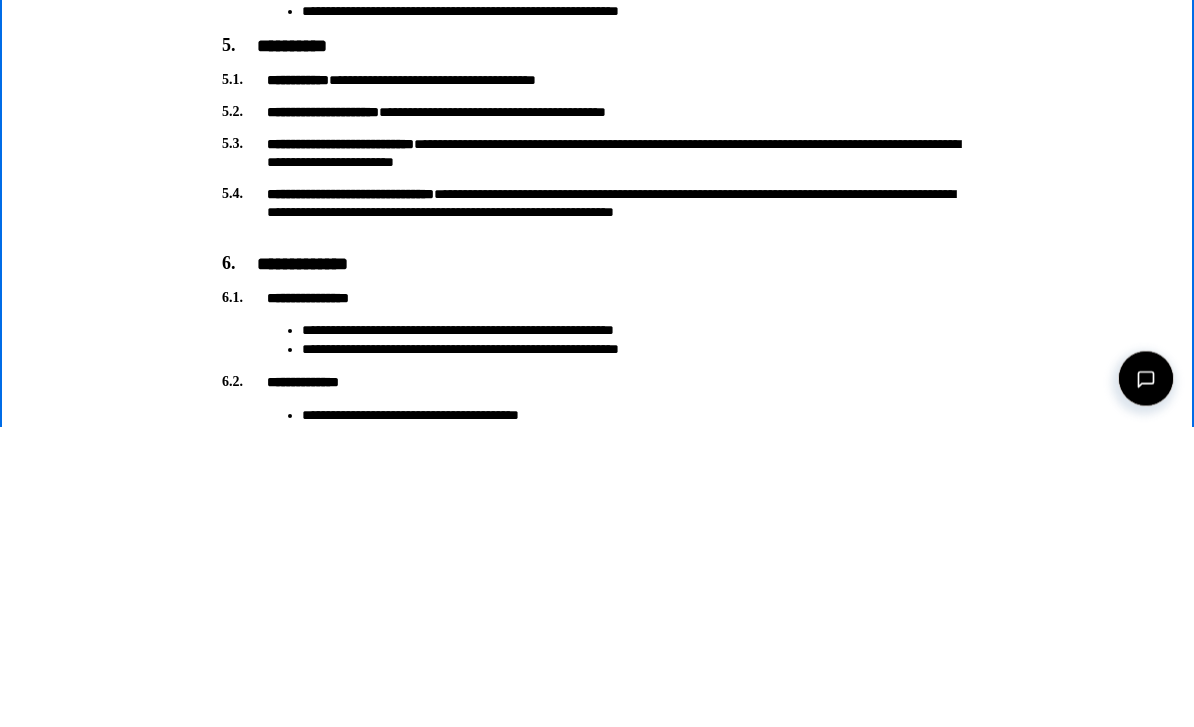 click on "[FIRST] [LAST] [EMAIL] [PHONE] [ADDRESS] [CITY] [STATE] [ZIP] [COUNTRY] [SSN] [PASSPORT] [DLN] [CC]" at bounding box center [597, -230] 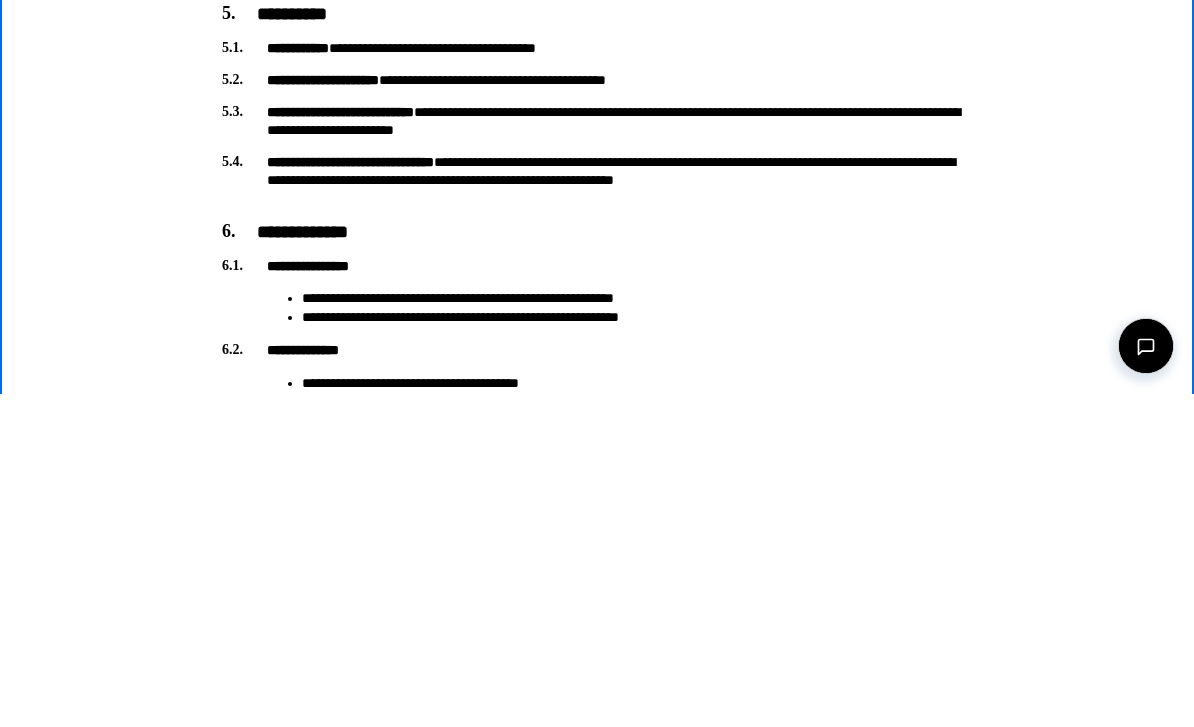 click on "[FIRST] [LAST] [EMAIL] [PHONE] [ADDRESS] [CITY] [STATE] [ZIP] [COUNTRY] [SSN] [PASSPORT] [DLN] [CC]" at bounding box center [597, -263] 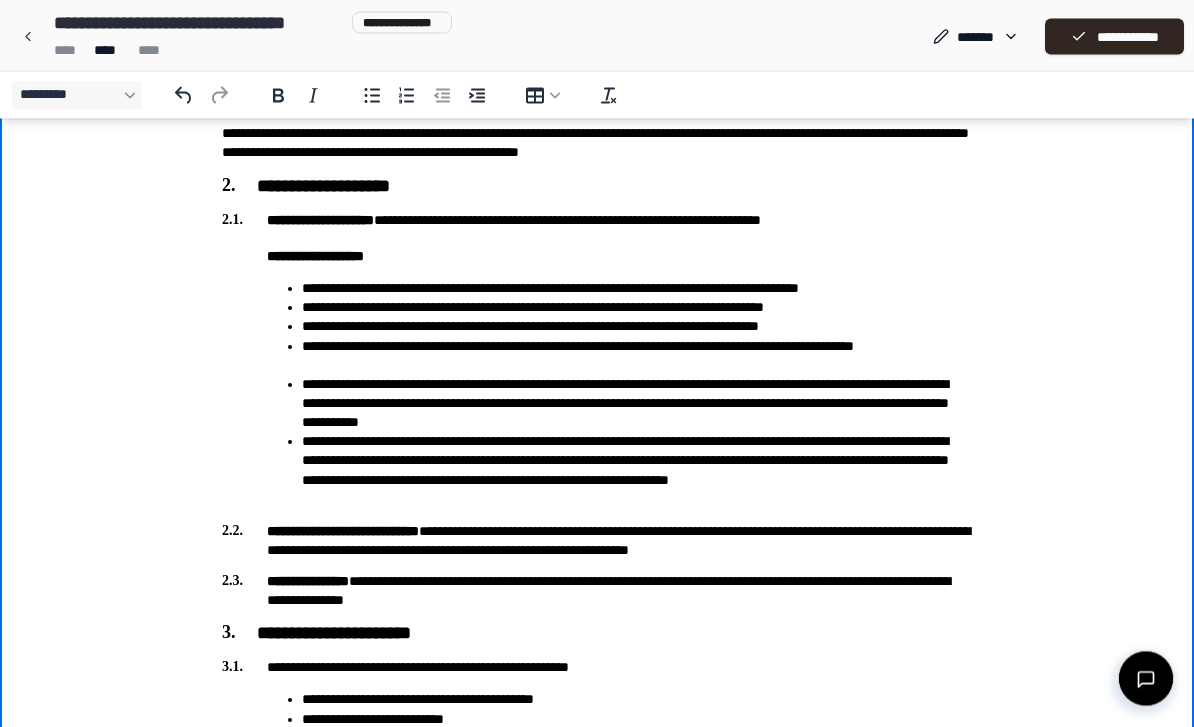 scroll, scrollTop: 580, scrollLeft: 0, axis: vertical 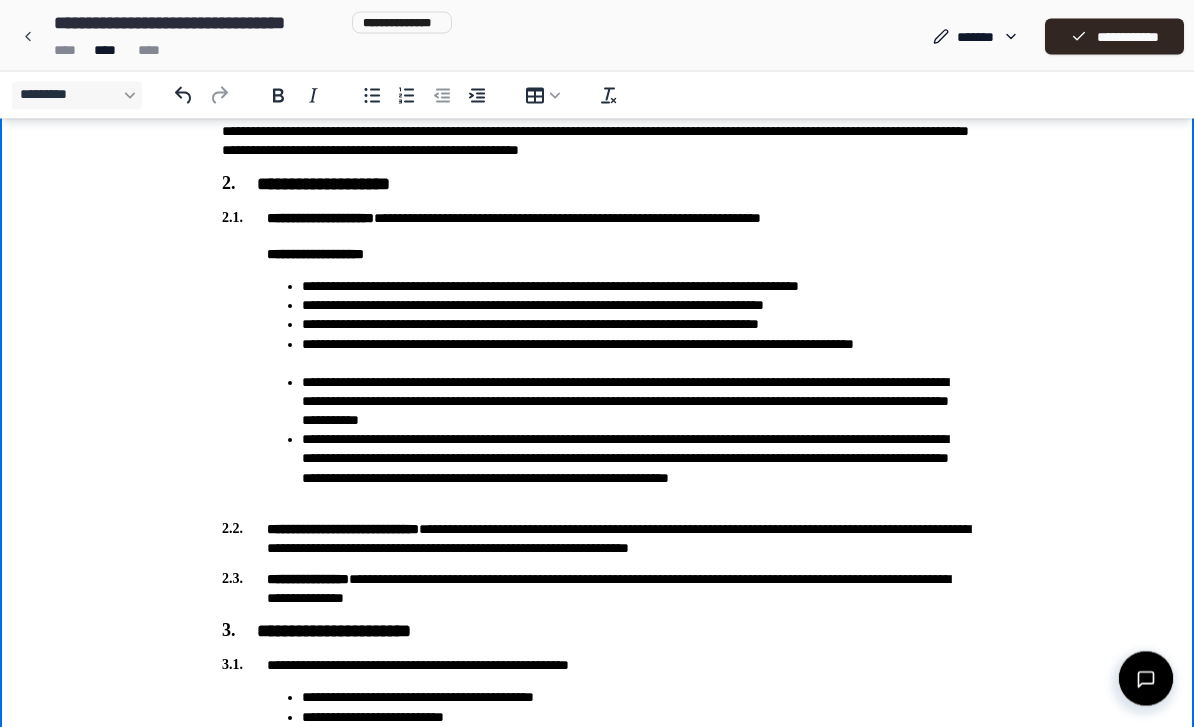 click on "**********" at bounding box center (637, 469) 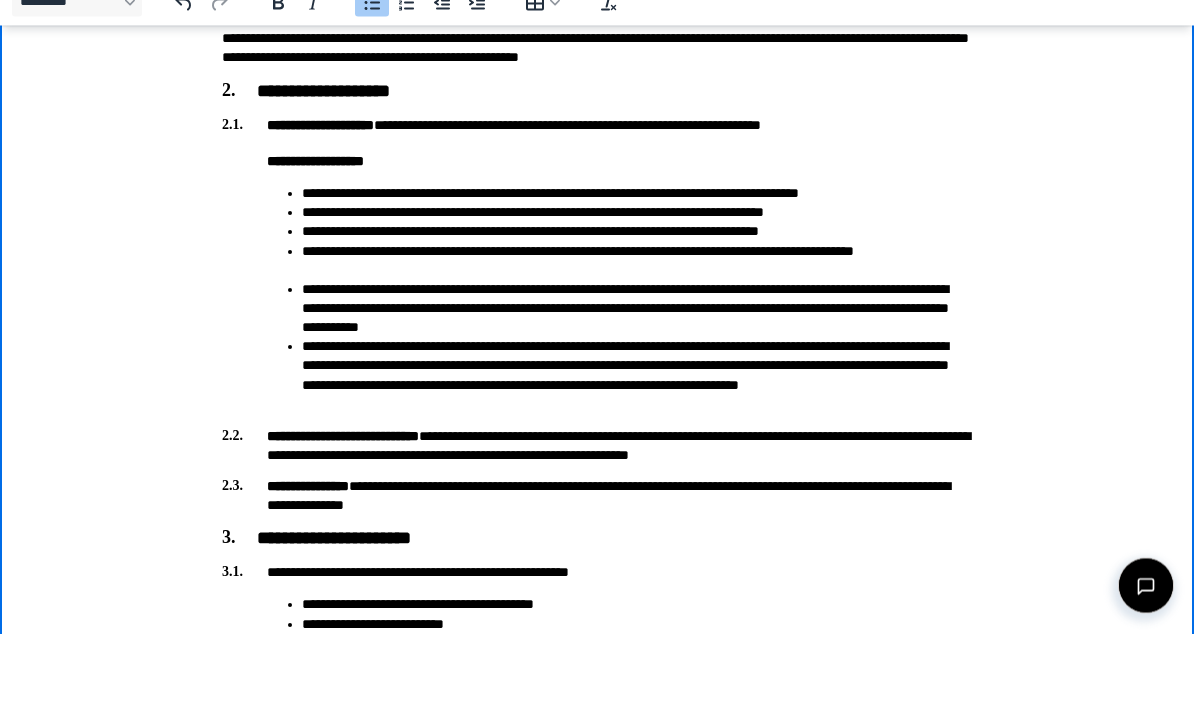 click on "**********" at bounding box center [637, 376] 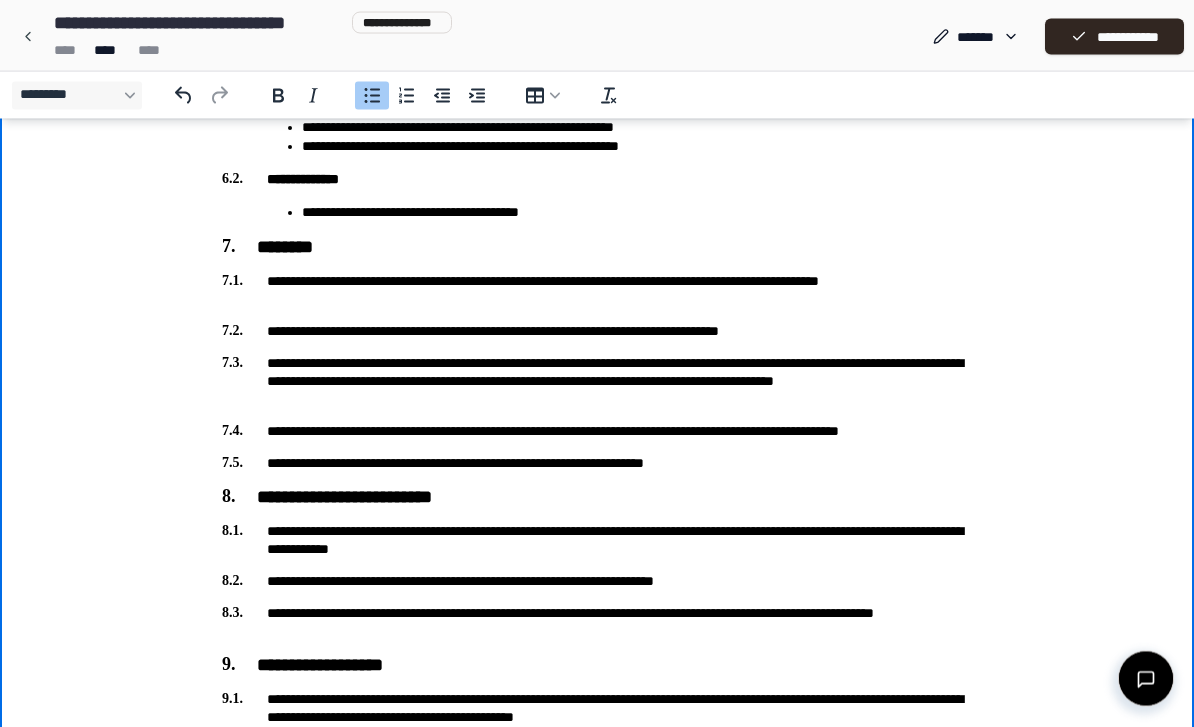 scroll, scrollTop: 1921, scrollLeft: 0, axis: vertical 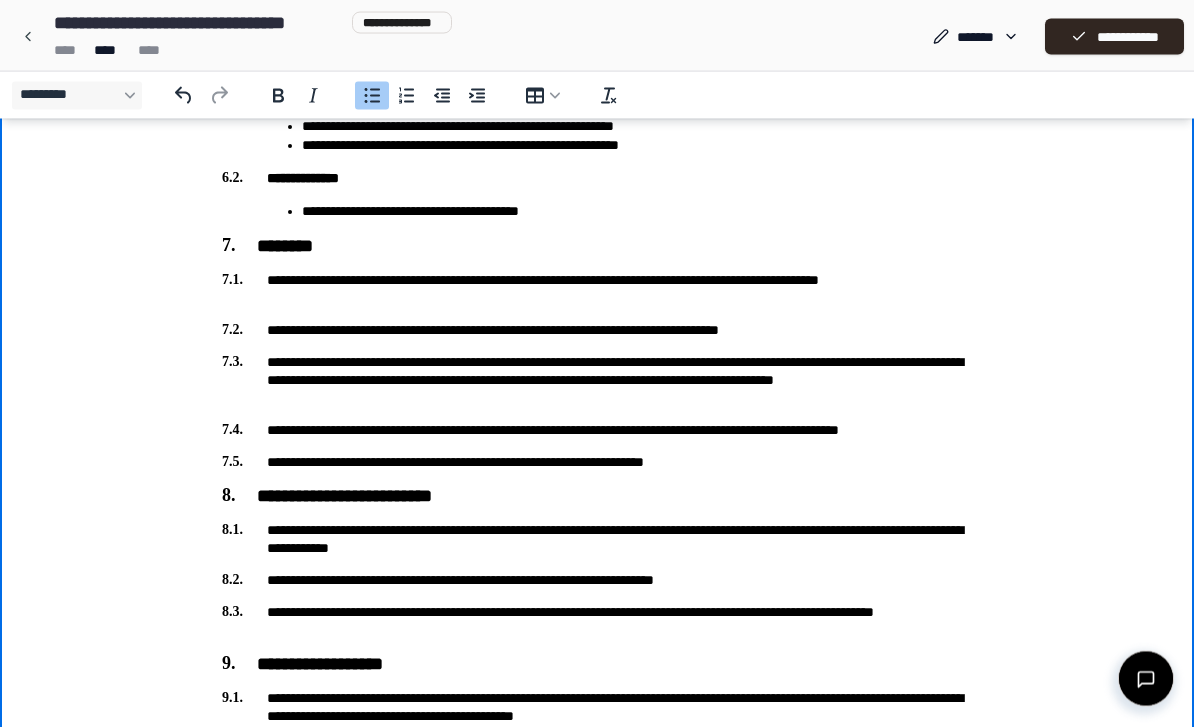 click on "********" at bounding box center [597, 247] 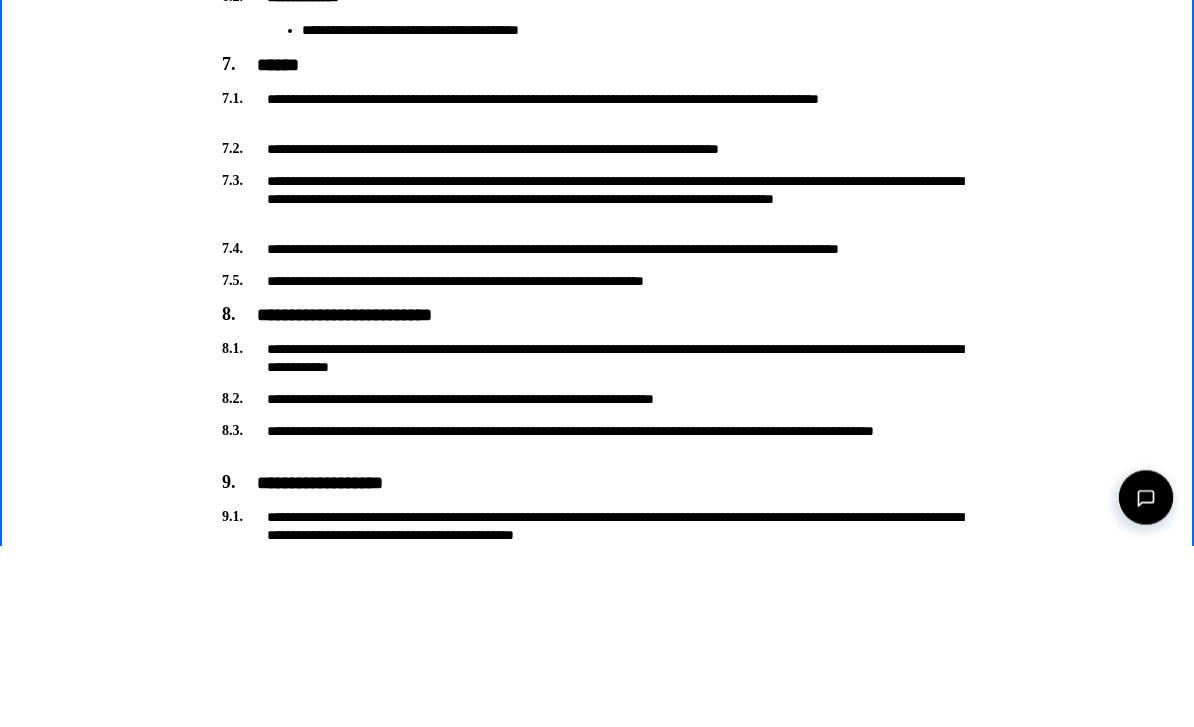 click on "**********" at bounding box center [597, 109] 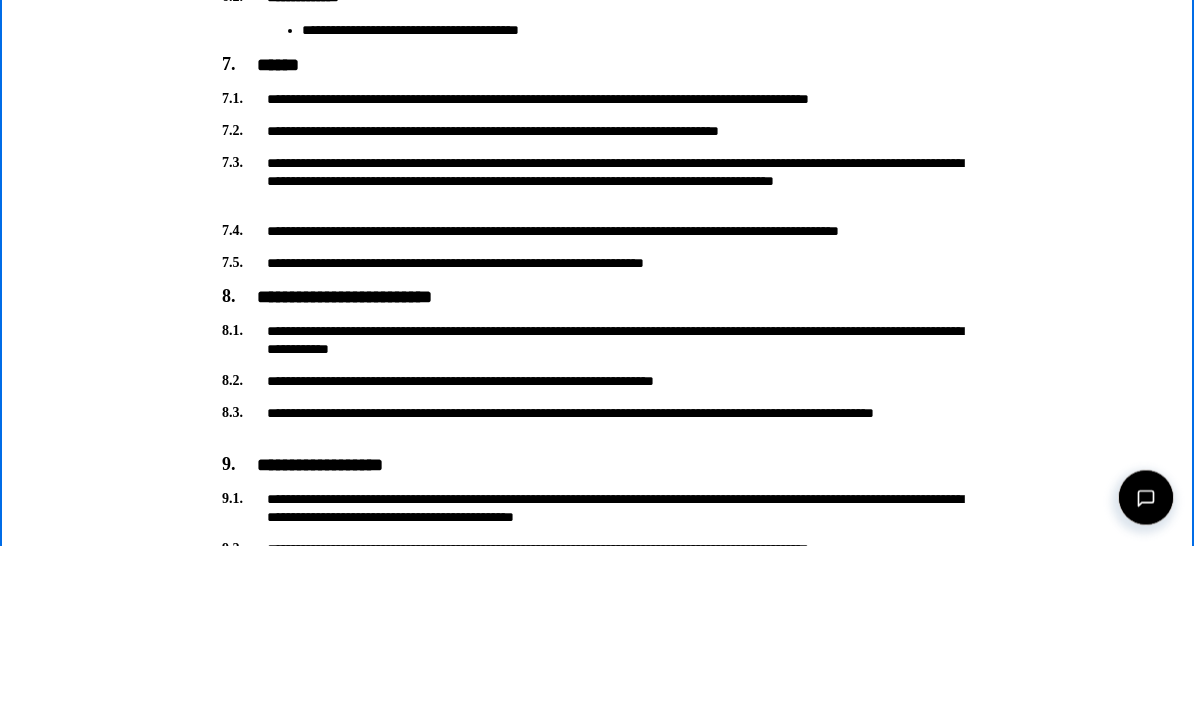click on "**********" at bounding box center [597, 100] 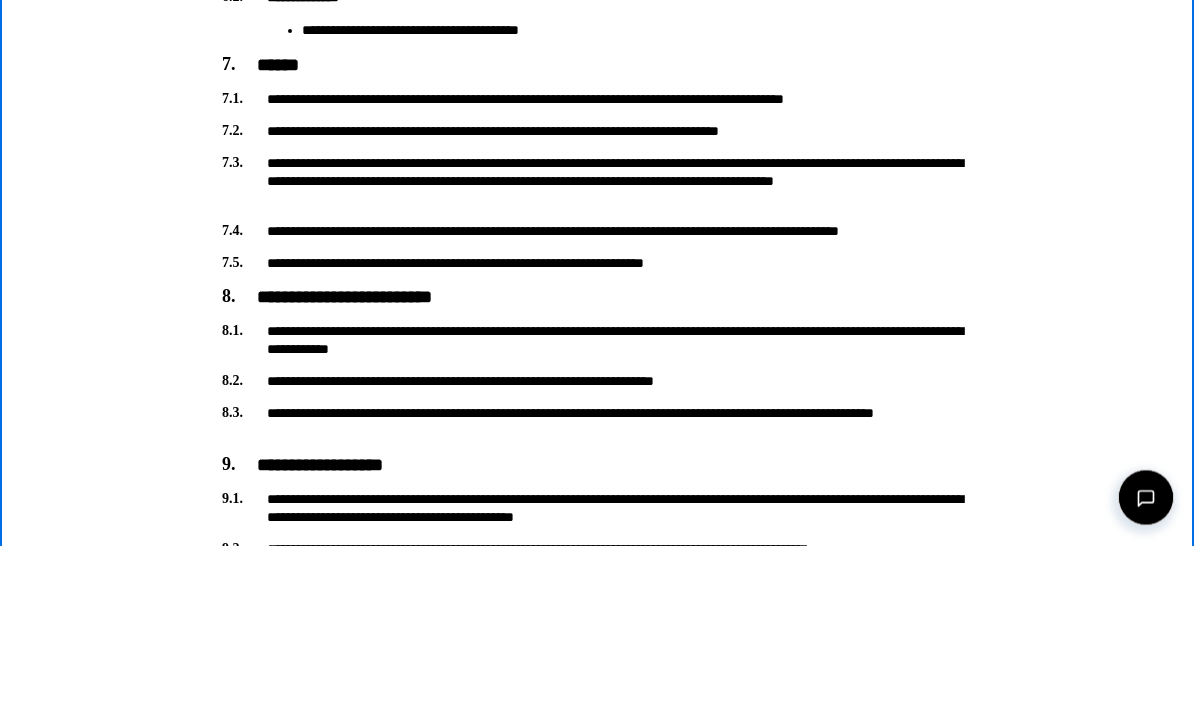 click on "**********" at bounding box center (597, 100) 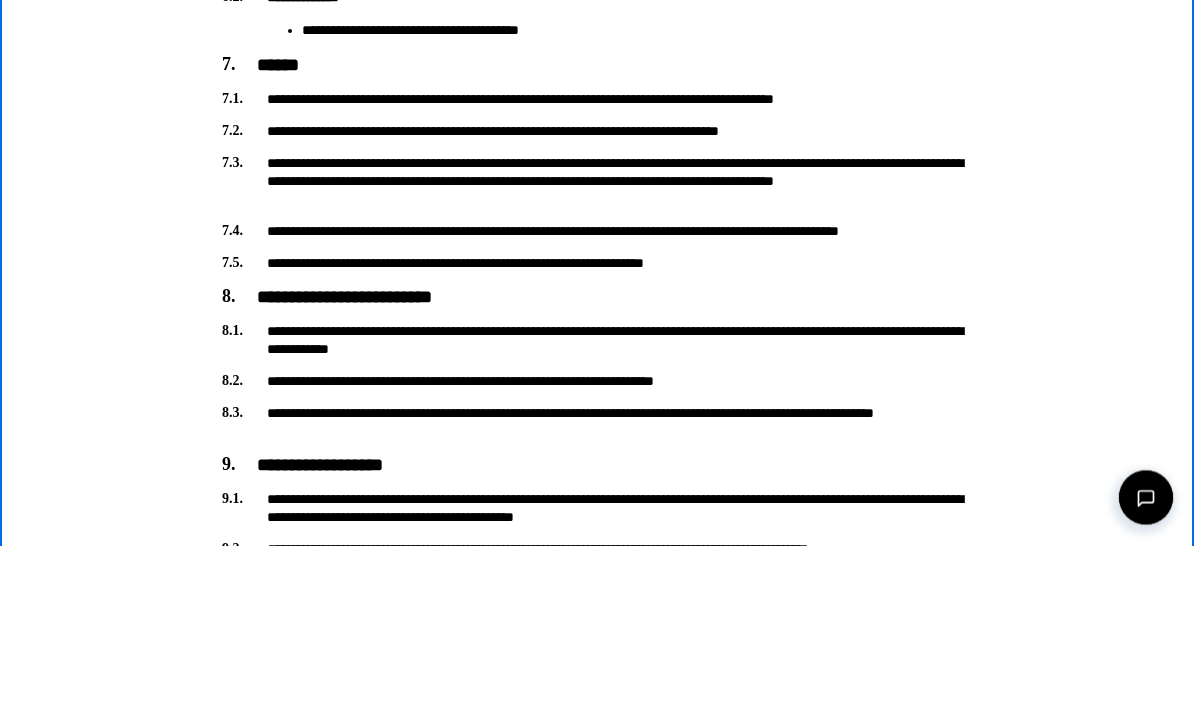 click on "**********" at bounding box center (597, 100) 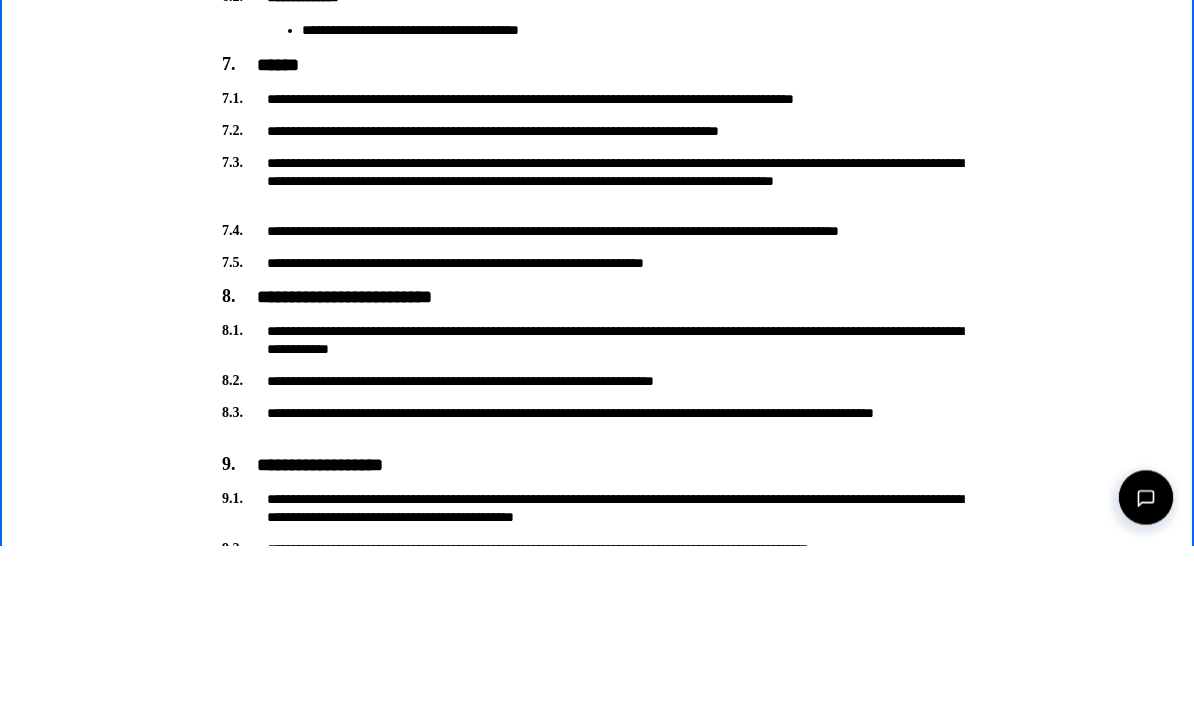 click on "**********" at bounding box center [597, 100] 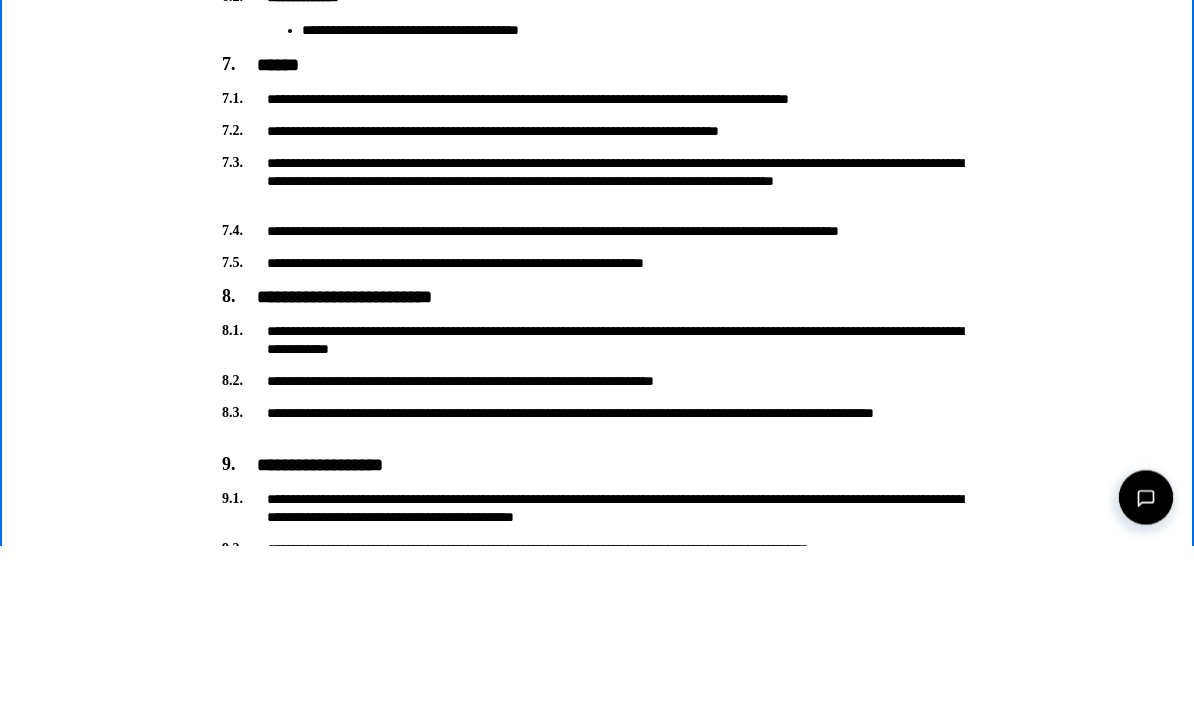 click on "**********" at bounding box center (597, 132) 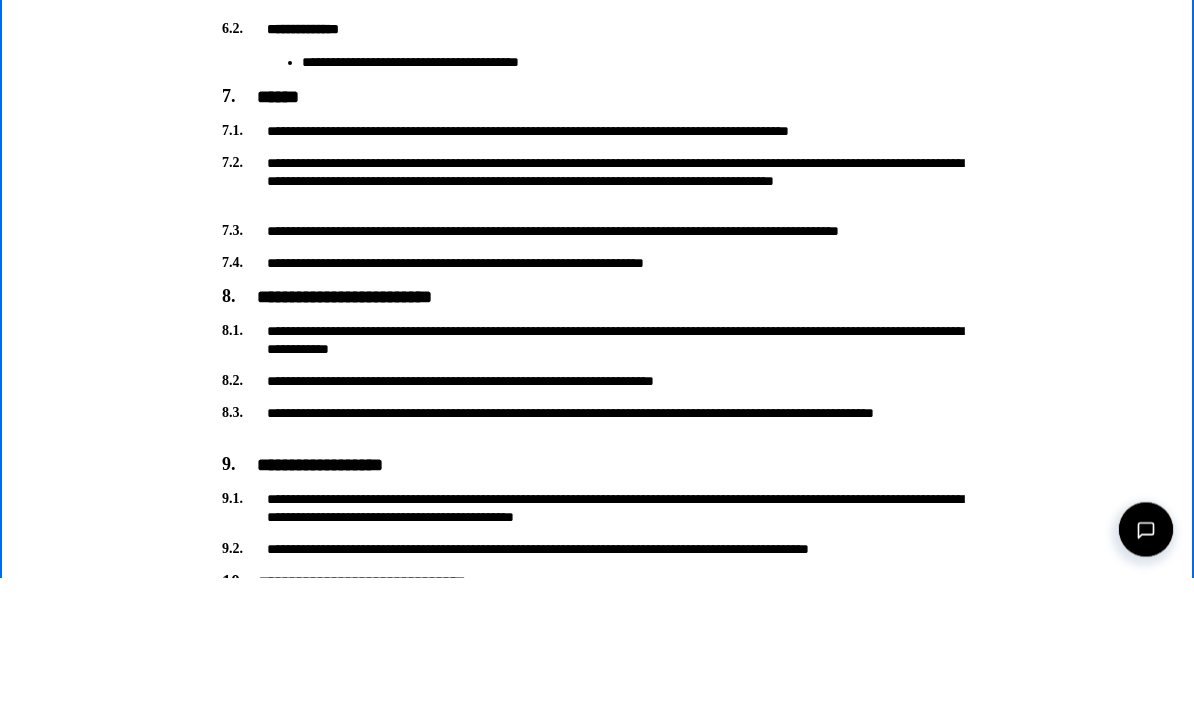 click on "**********" at bounding box center [597, 182] 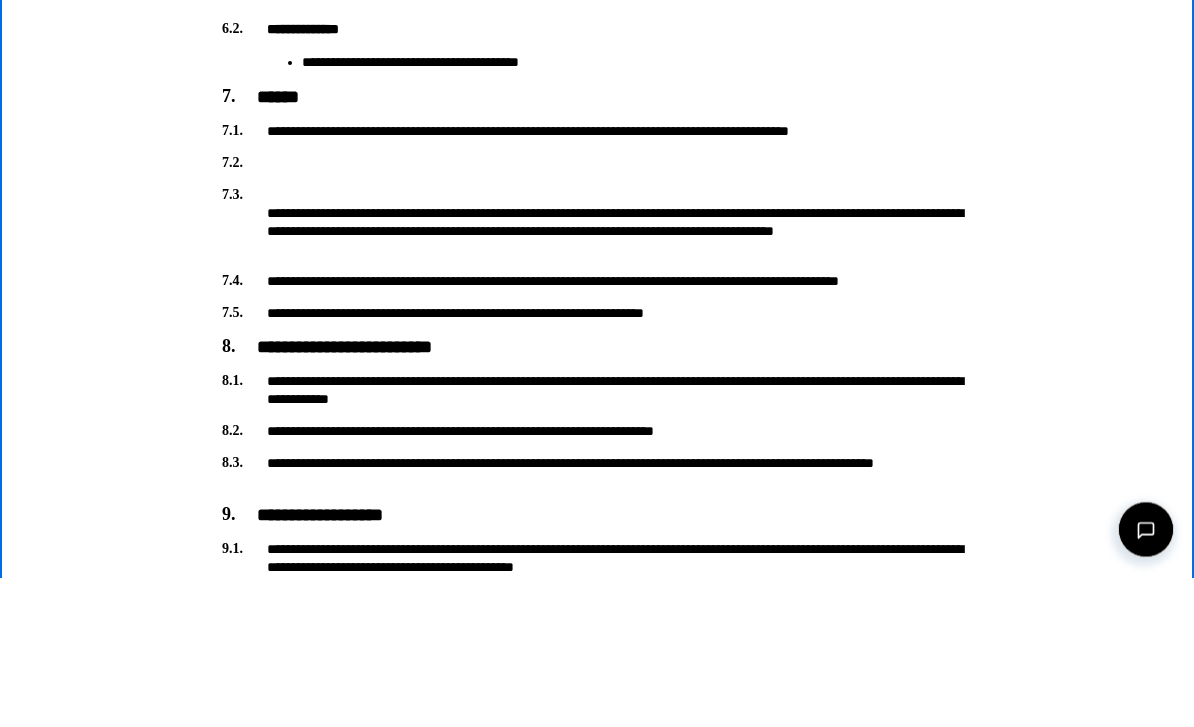 click at bounding box center (597, 164) 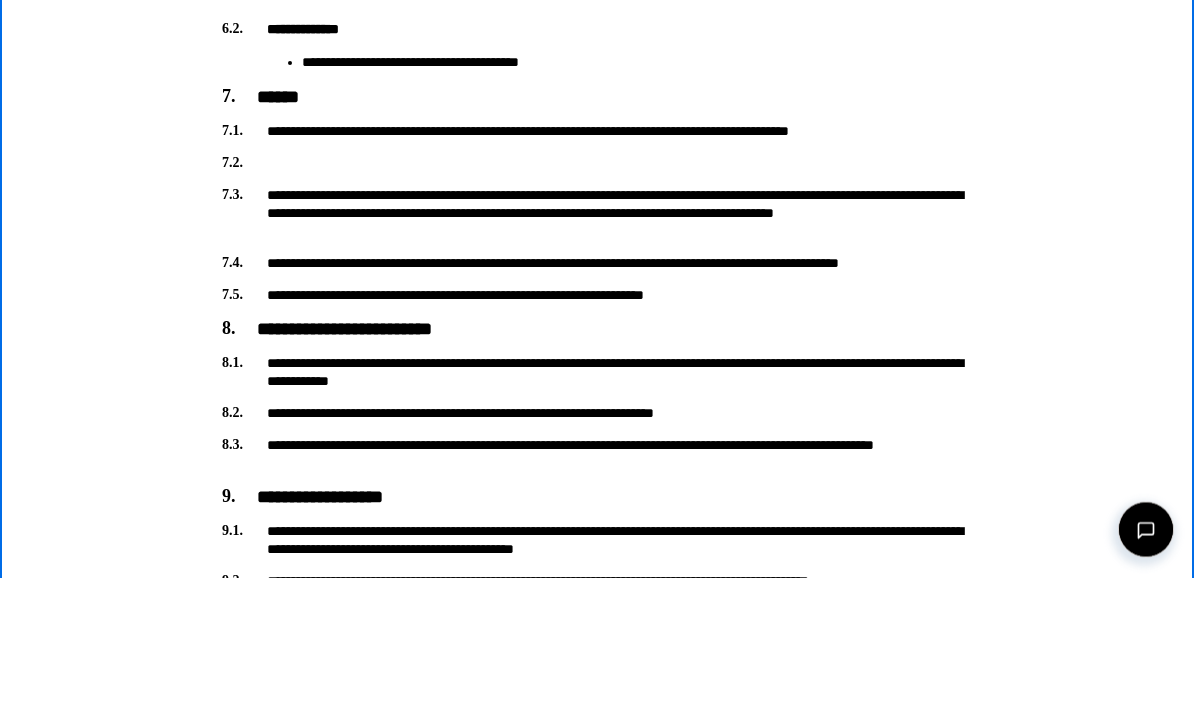 click at bounding box center [597, 164] 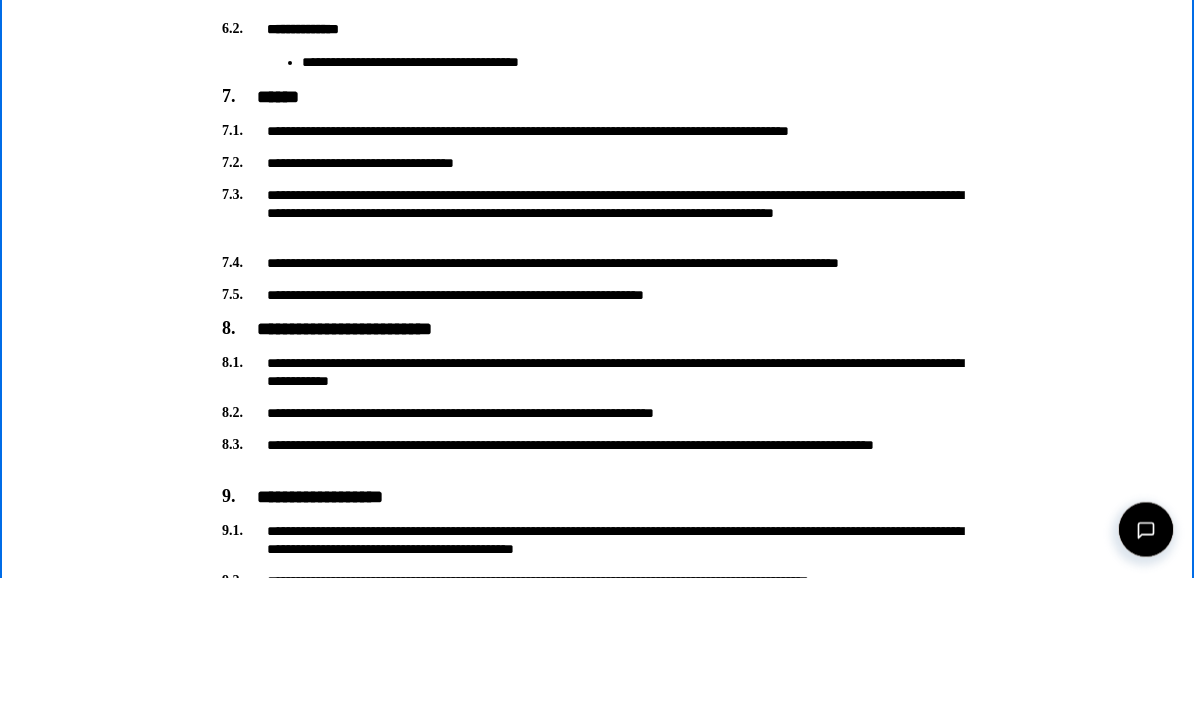 click on "**********" at bounding box center [597, 214] 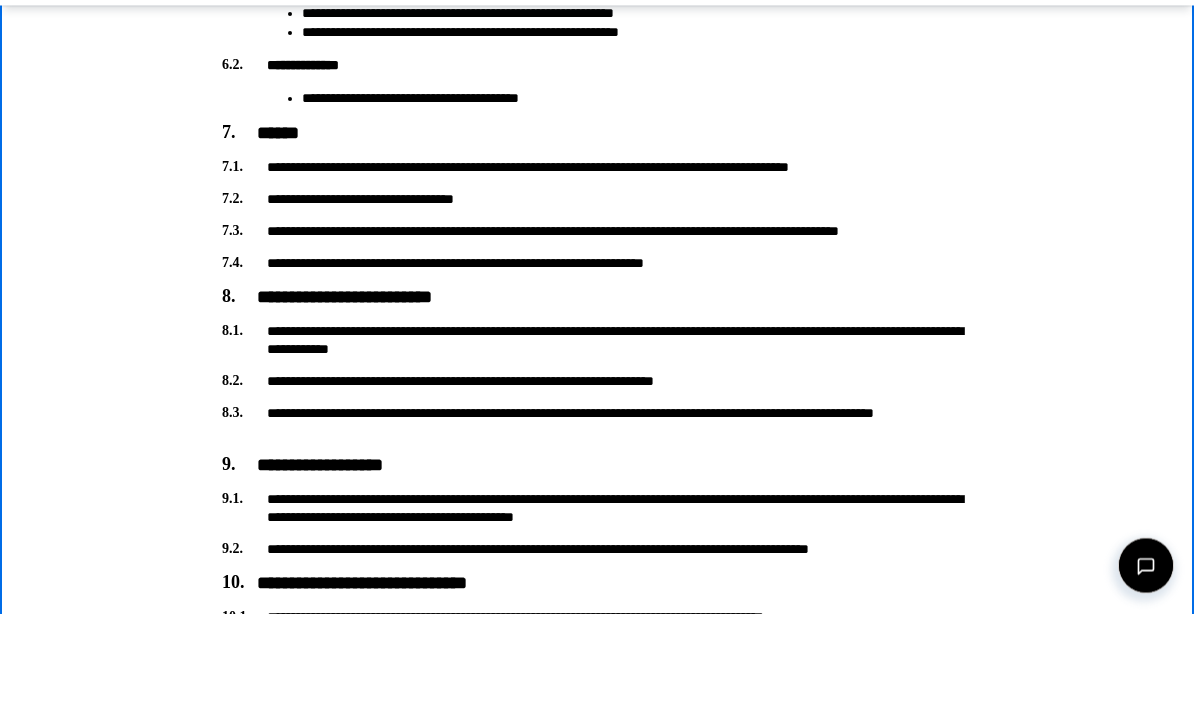 scroll, scrollTop: 2035, scrollLeft: 0, axis: vertical 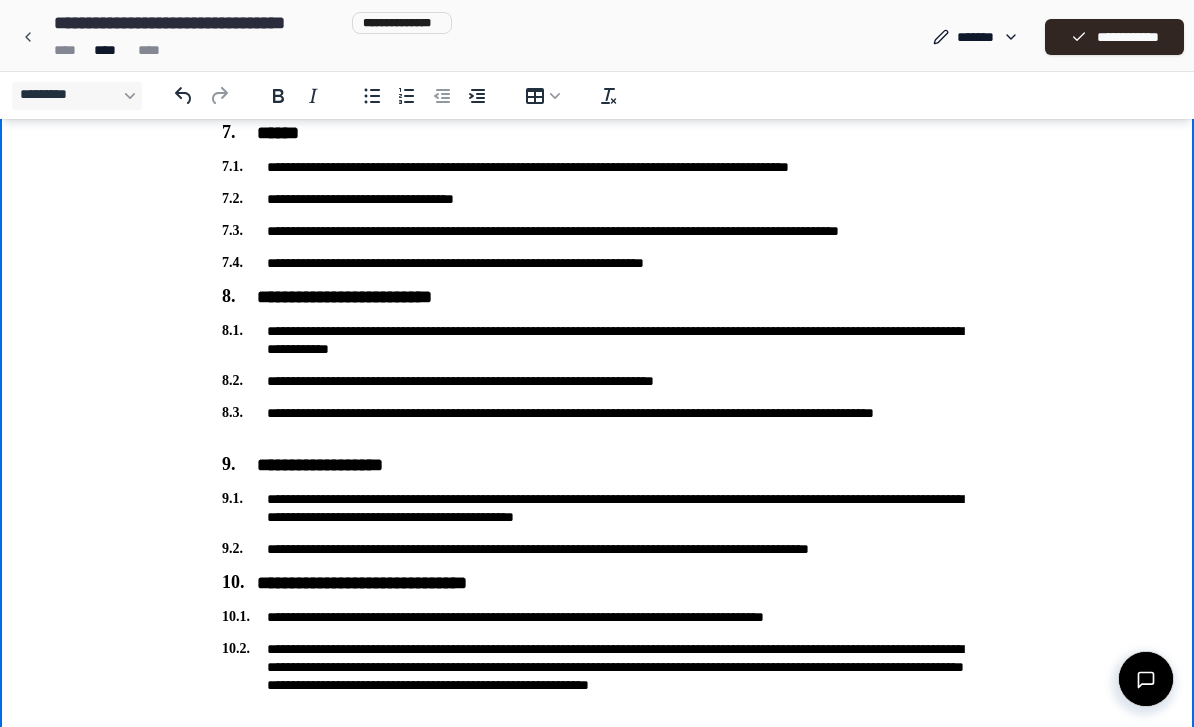 click on "**********" at bounding box center [597, 263] 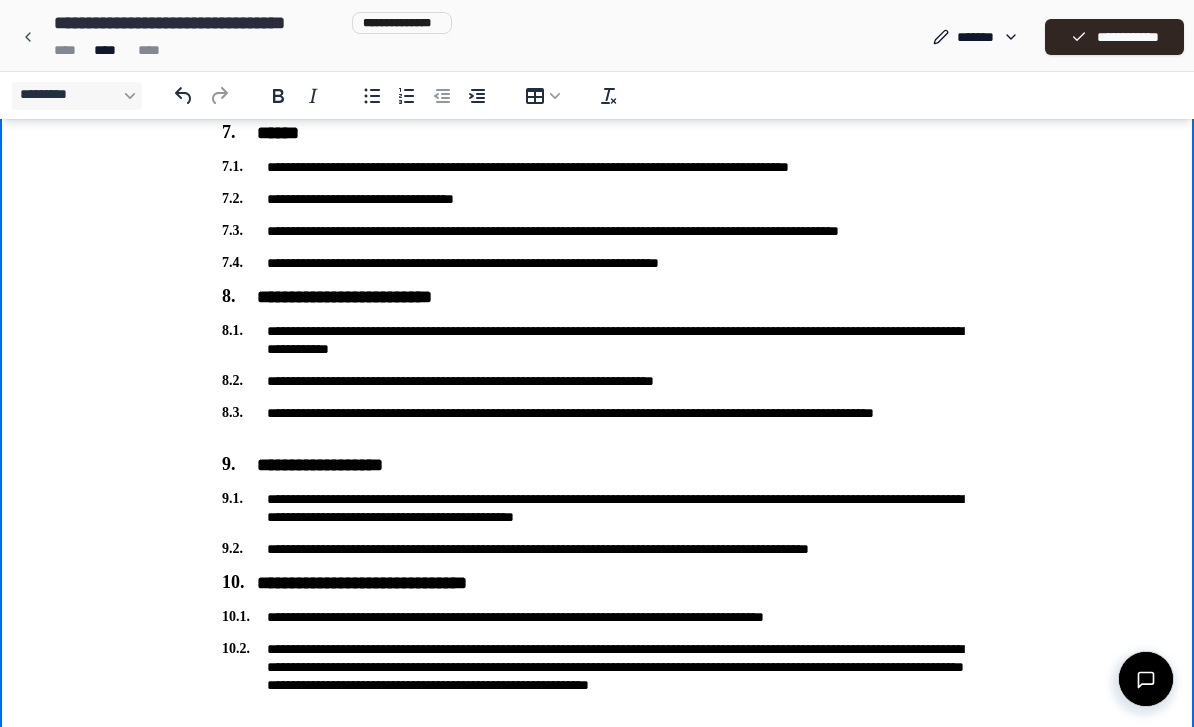 click on "**********" at bounding box center [597, 263] 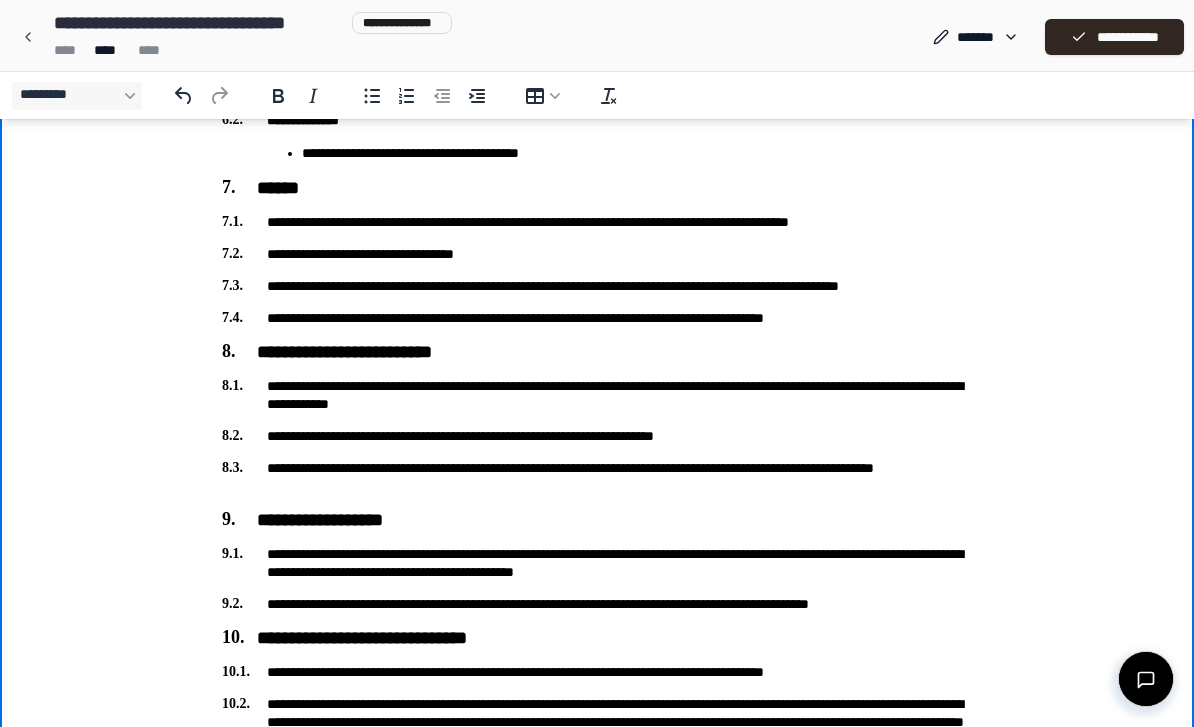 scroll, scrollTop: 1959, scrollLeft: 0, axis: vertical 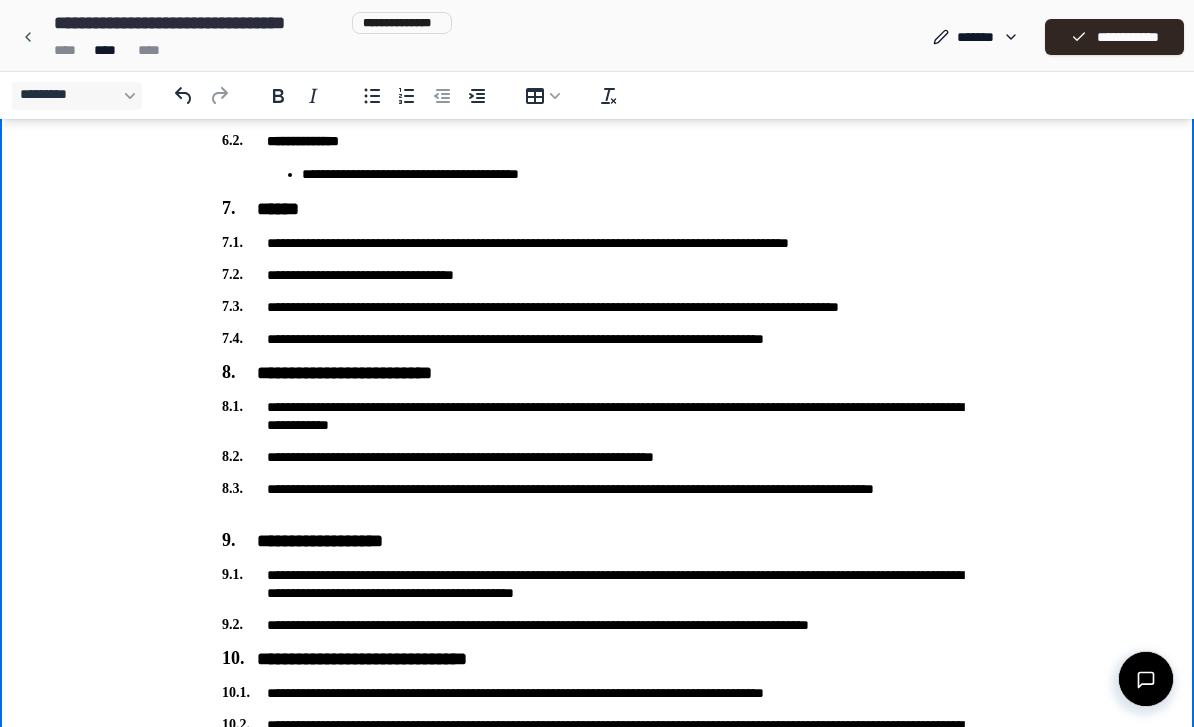 click on "**********" at bounding box center (597, 243) 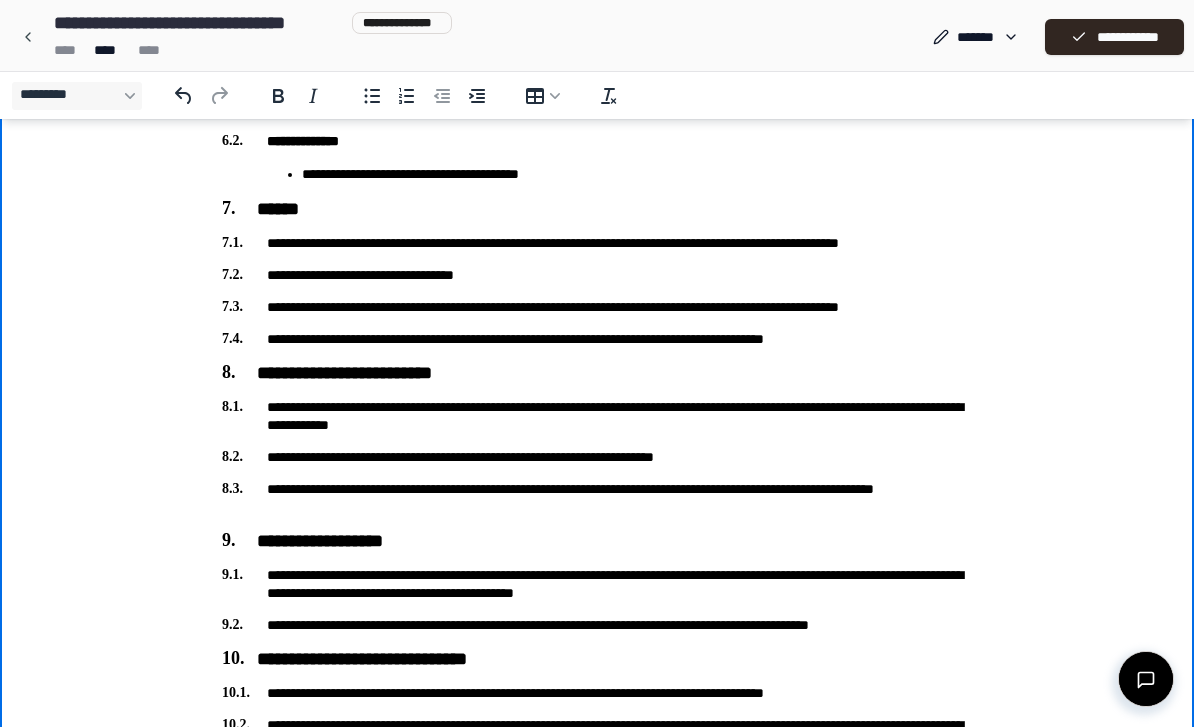click on "**********" at bounding box center (597, 339) 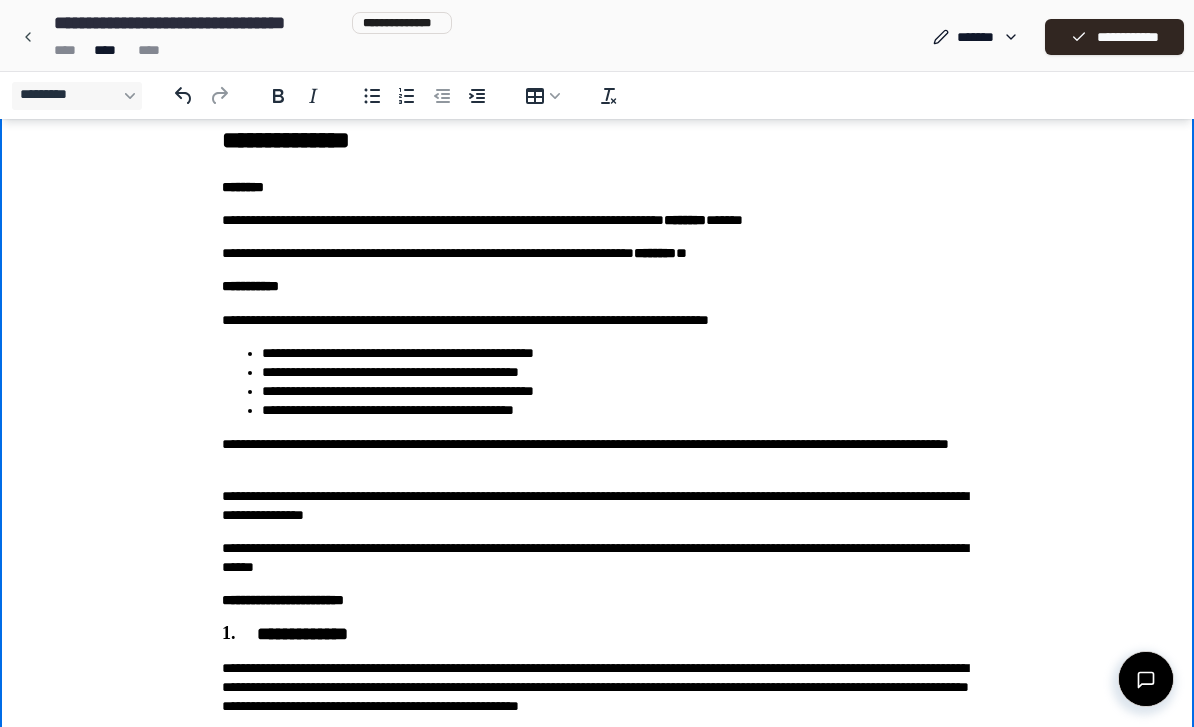 scroll, scrollTop: 0, scrollLeft: 0, axis: both 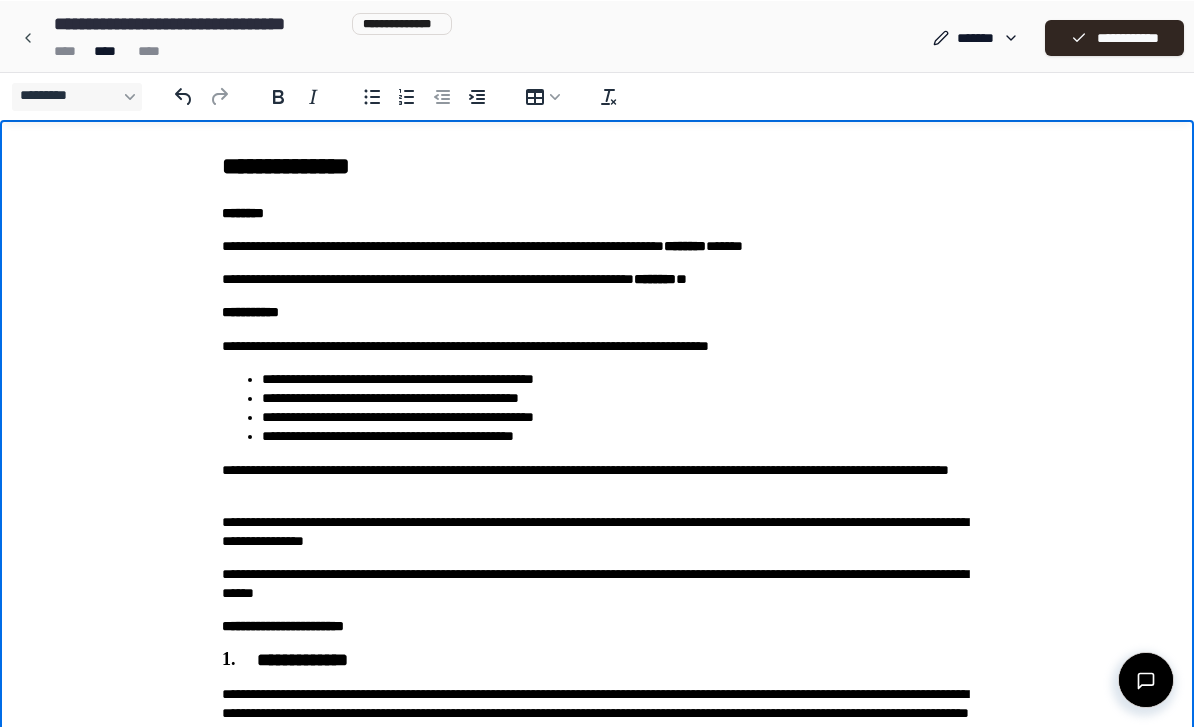 click on "**********" at bounding box center (1114, 37) 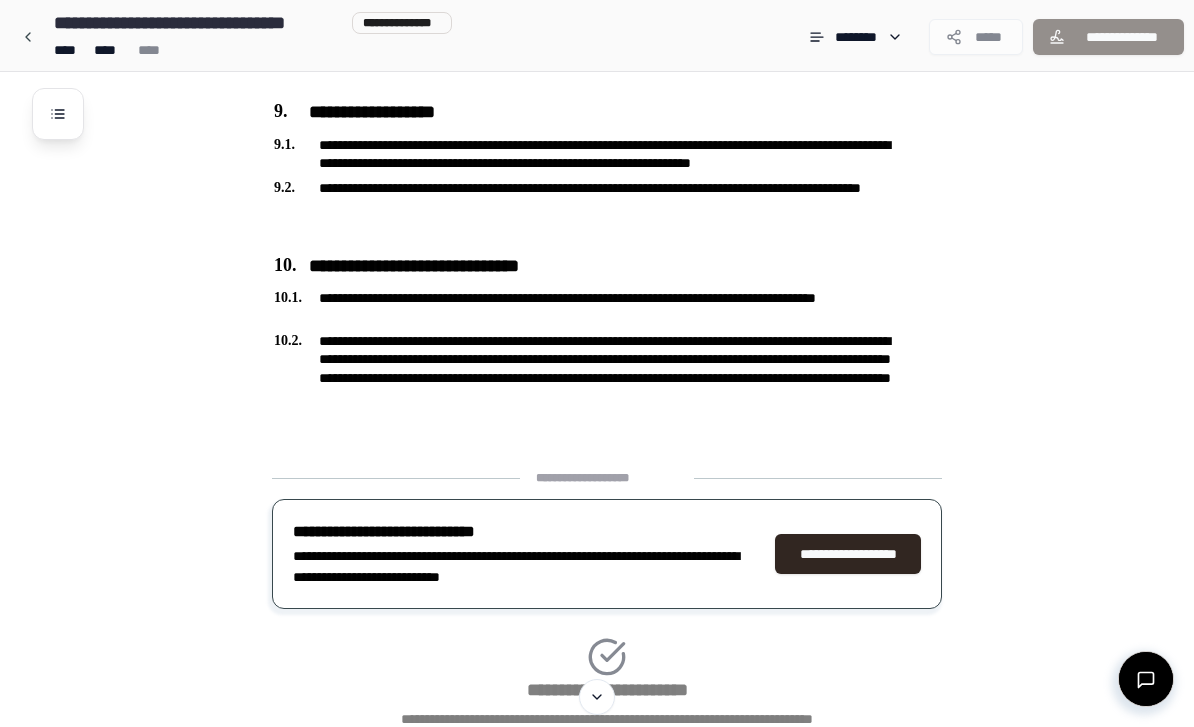 scroll, scrollTop: 2904, scrollLeft: 0, axis: vertical 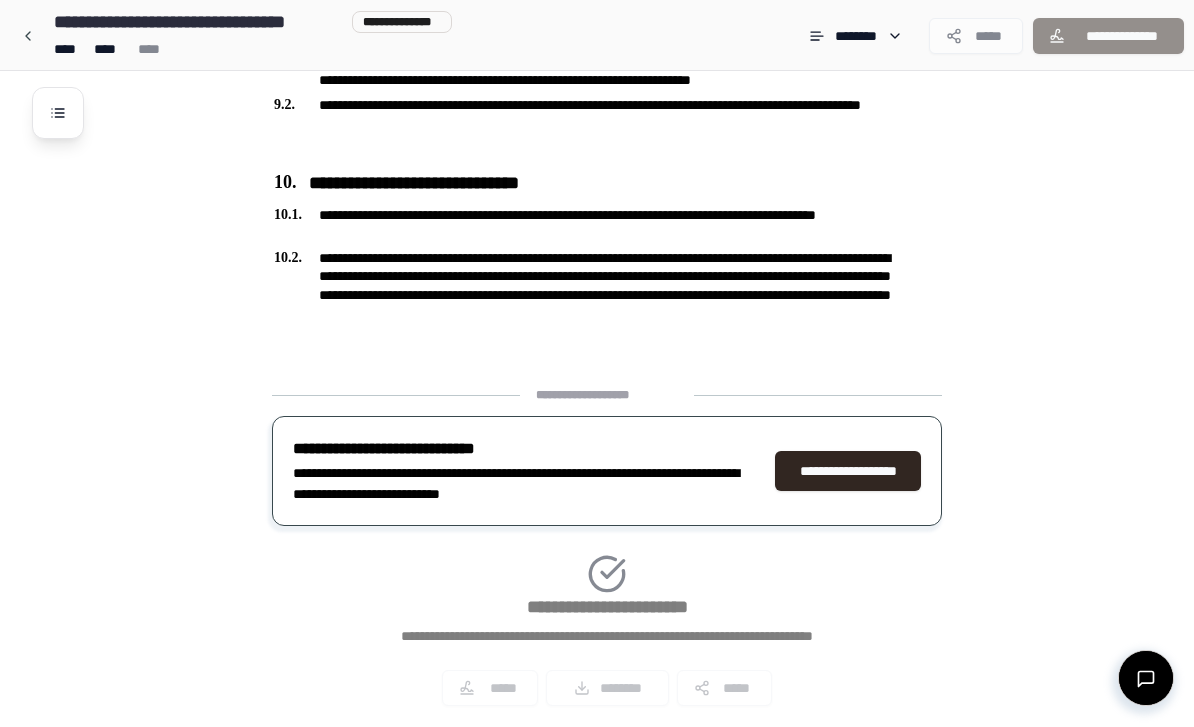 click on "**********" at bounding box center (607, 555) 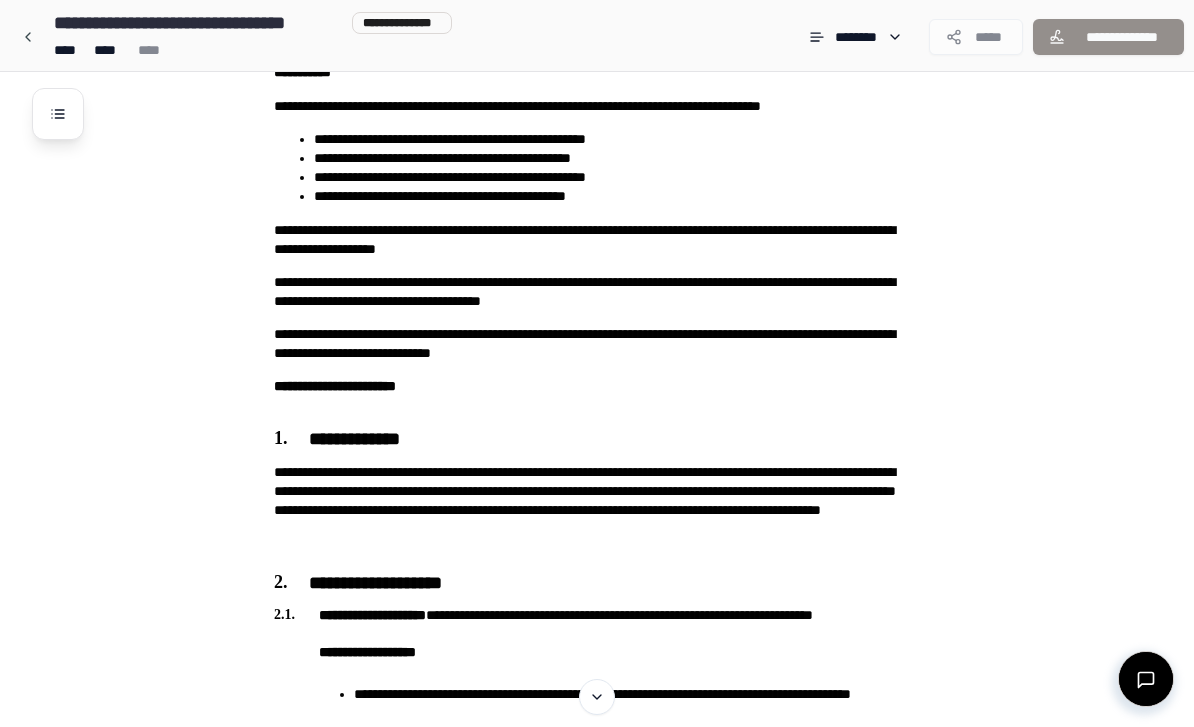 scroll, scrollTop: 0, scrollLeft: 0, axis: both 